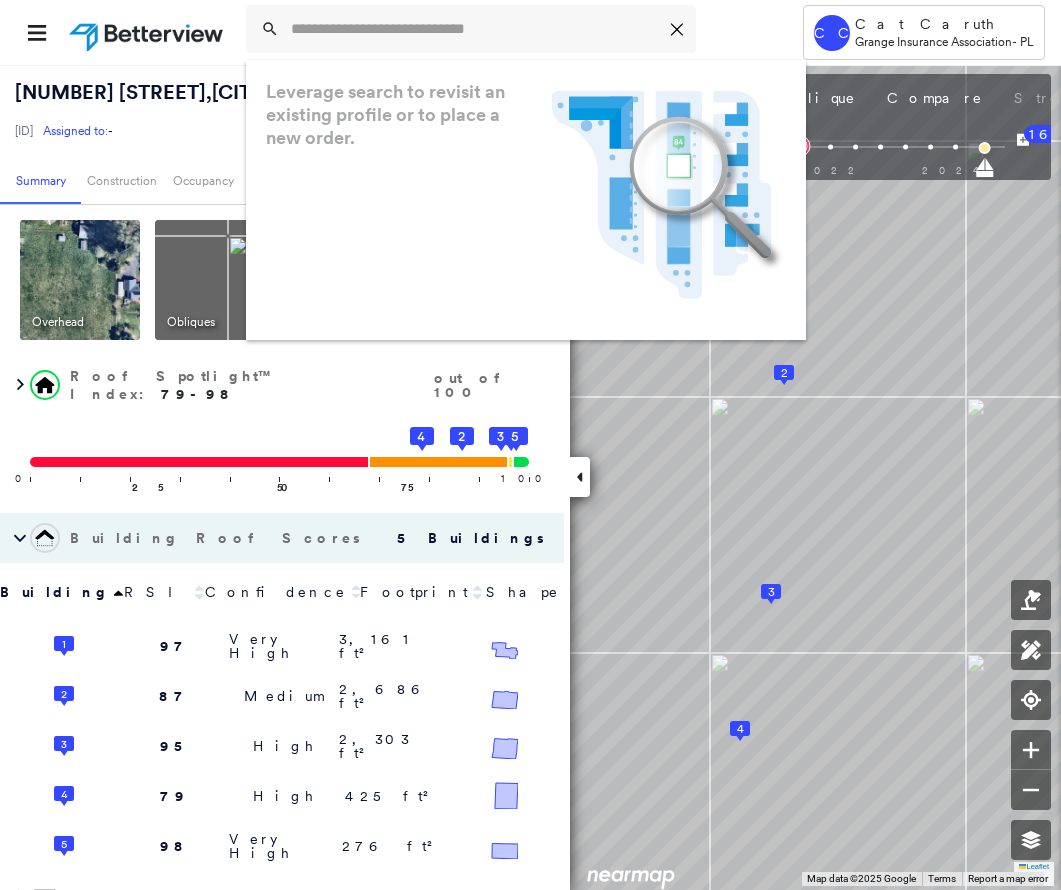 scroll, scrollTop: 0, scrollLeft: 0, axis: both 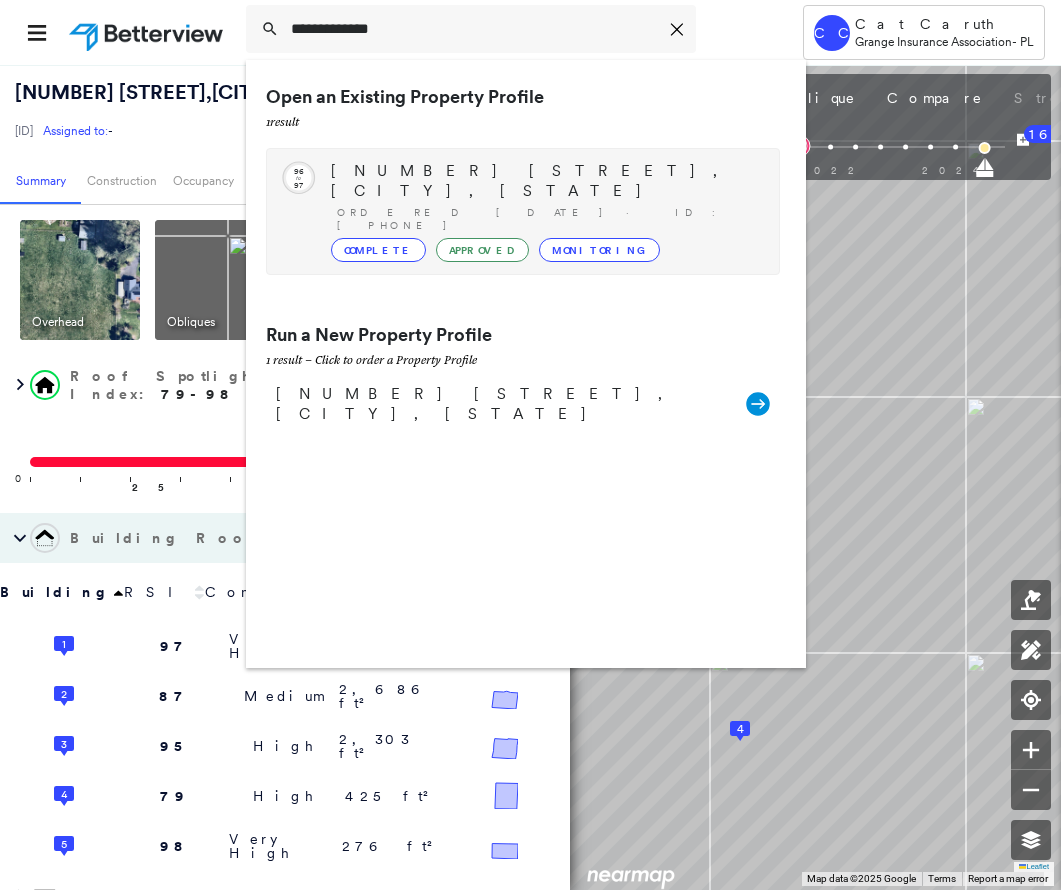 type on "**********" 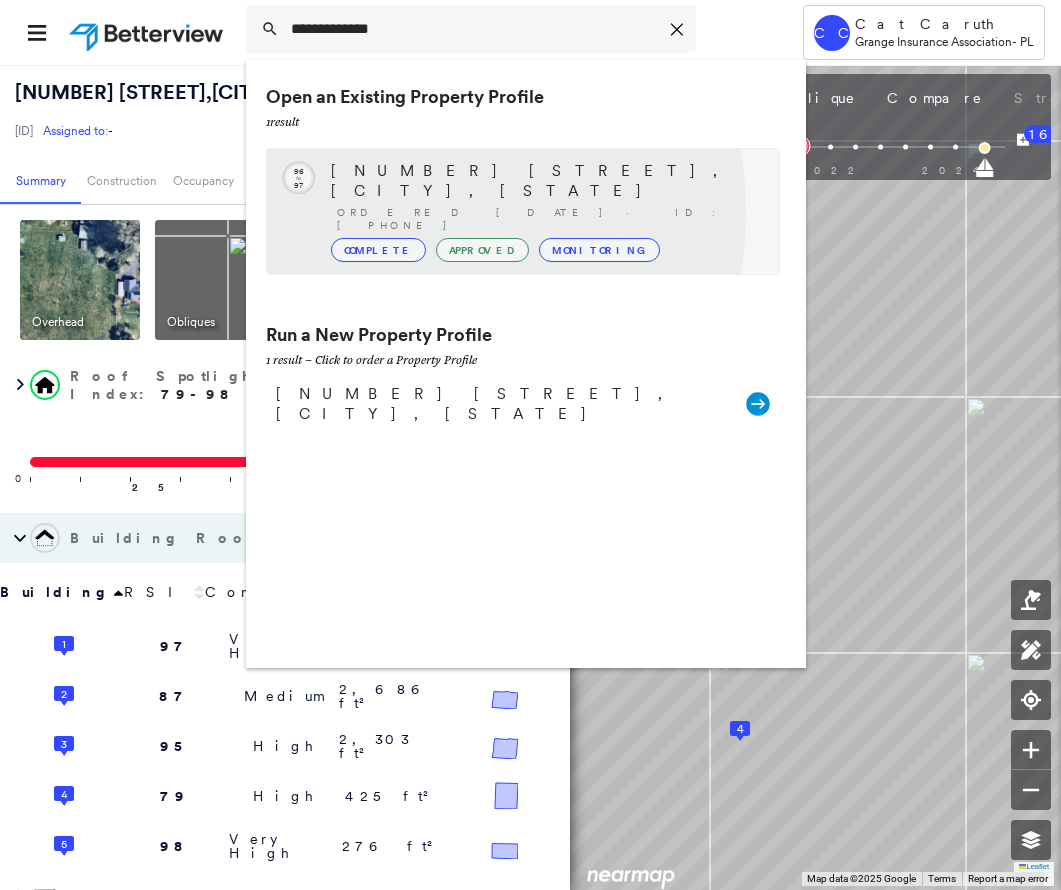 click on "Complete" at bounding box center (378, 250) 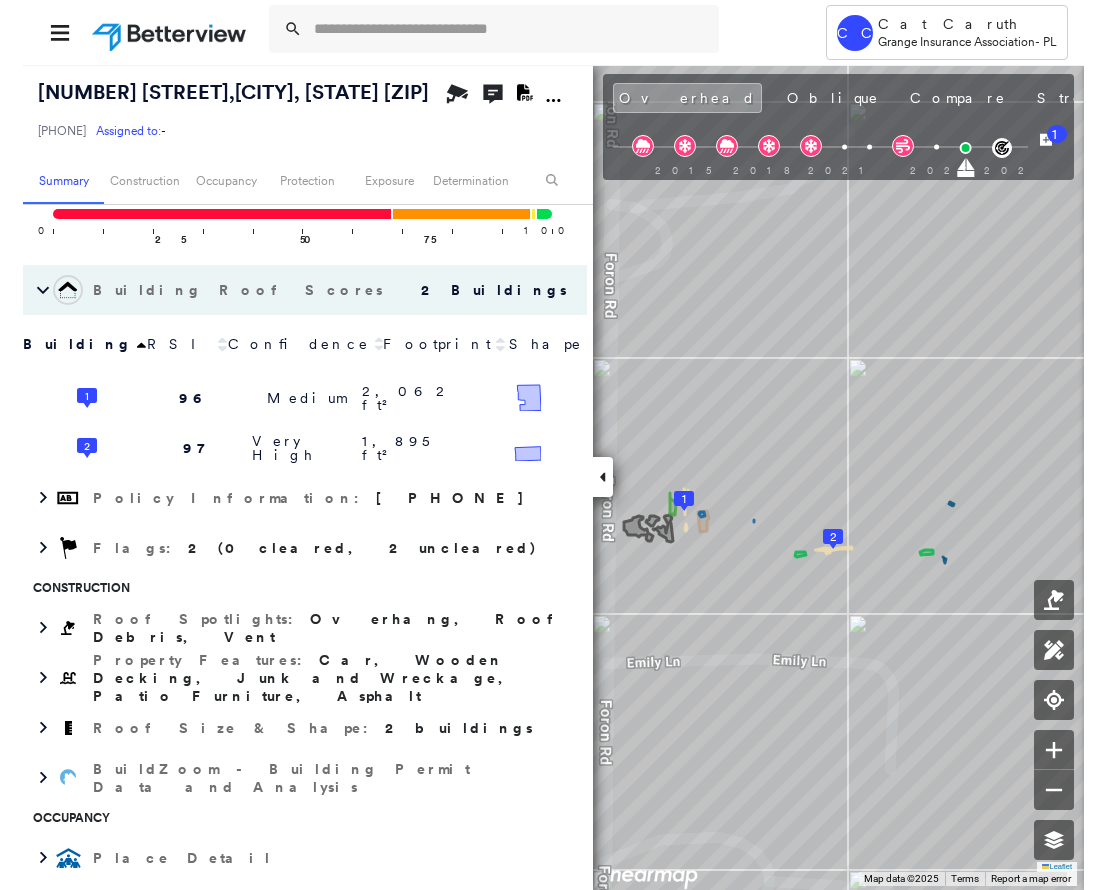 scroll, scrollTop: 324, scrollLeft: 0, axis: vertical 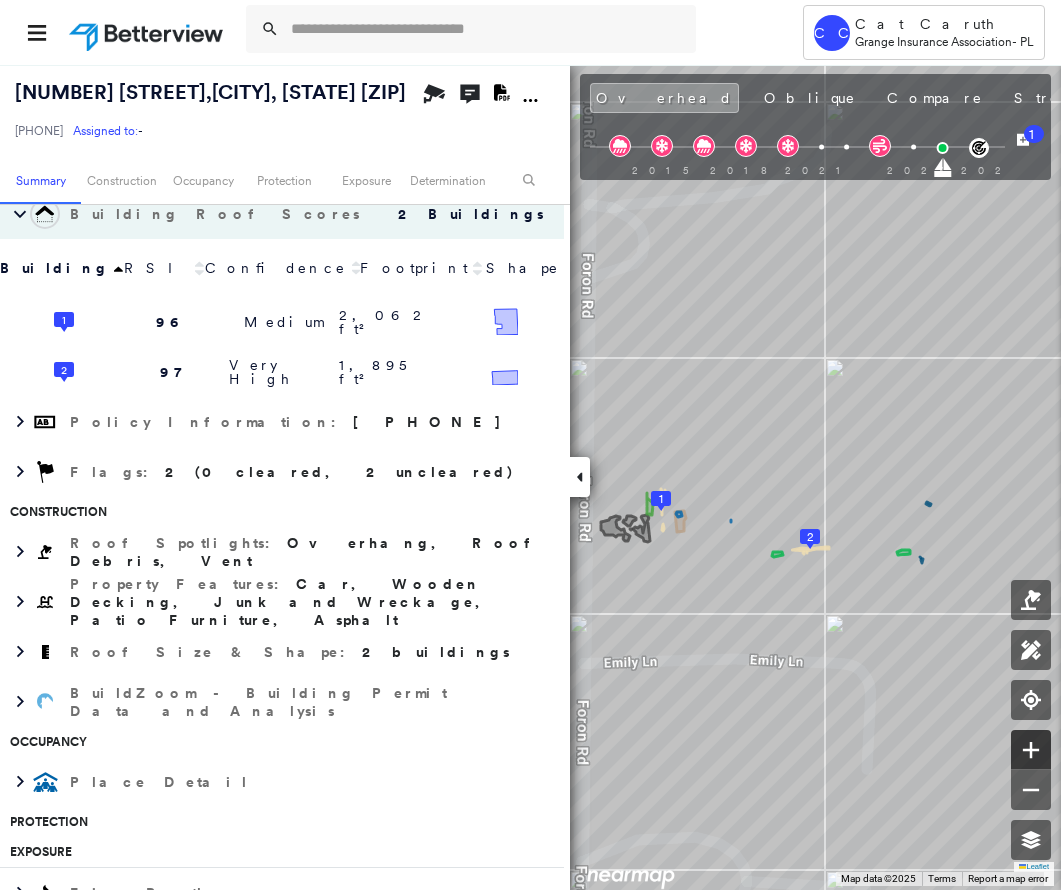 click at bounding box center (1031, 750) 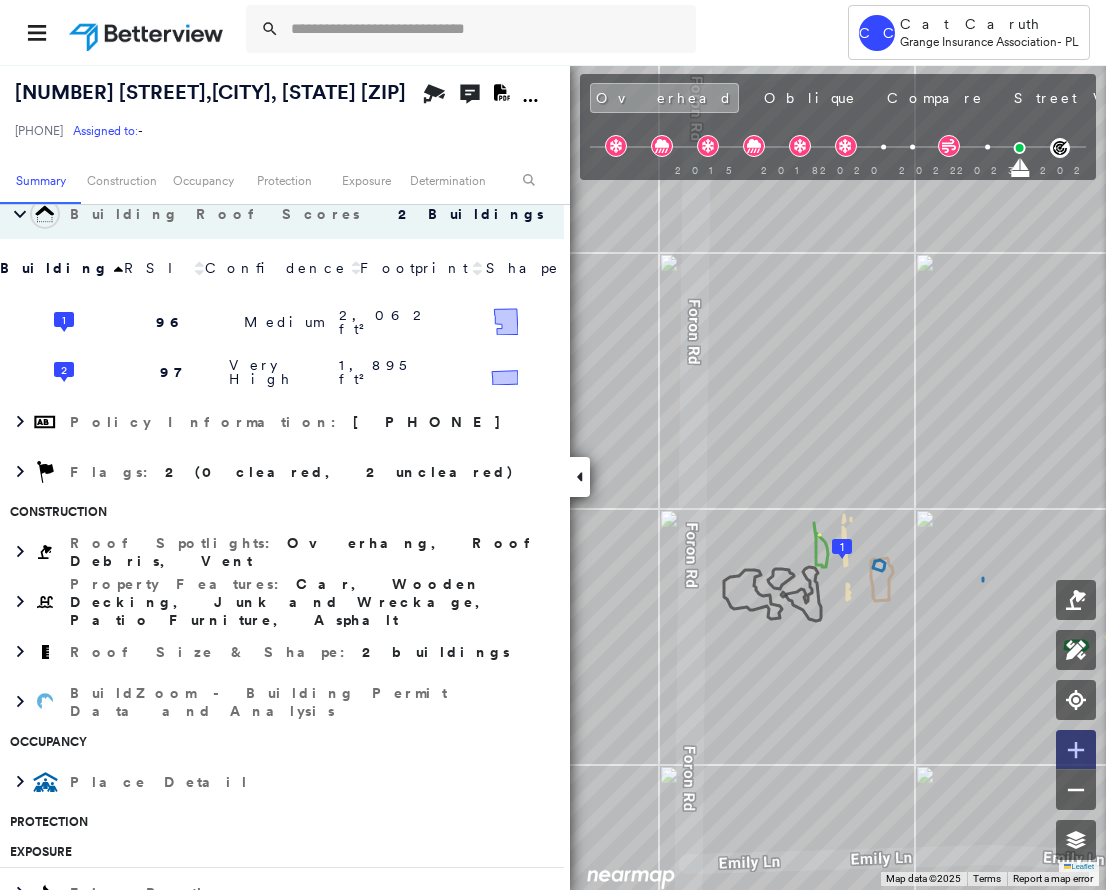 click 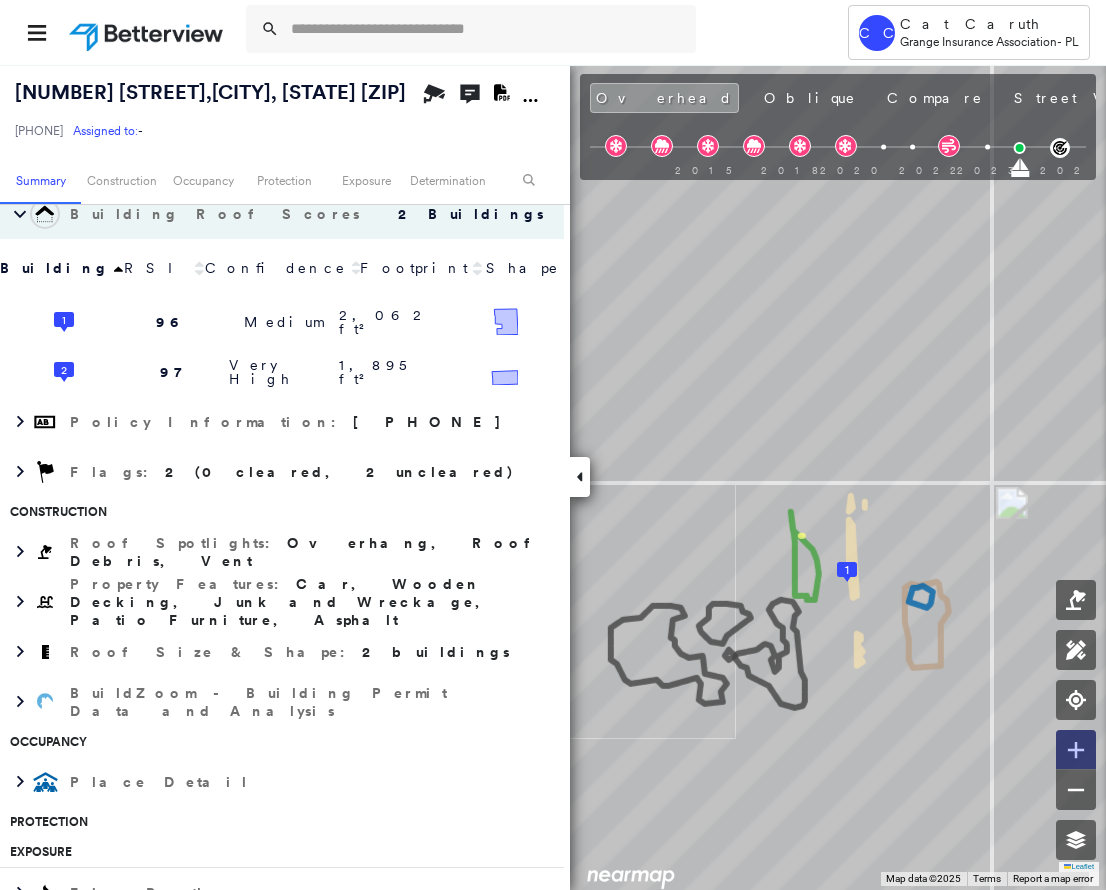 click 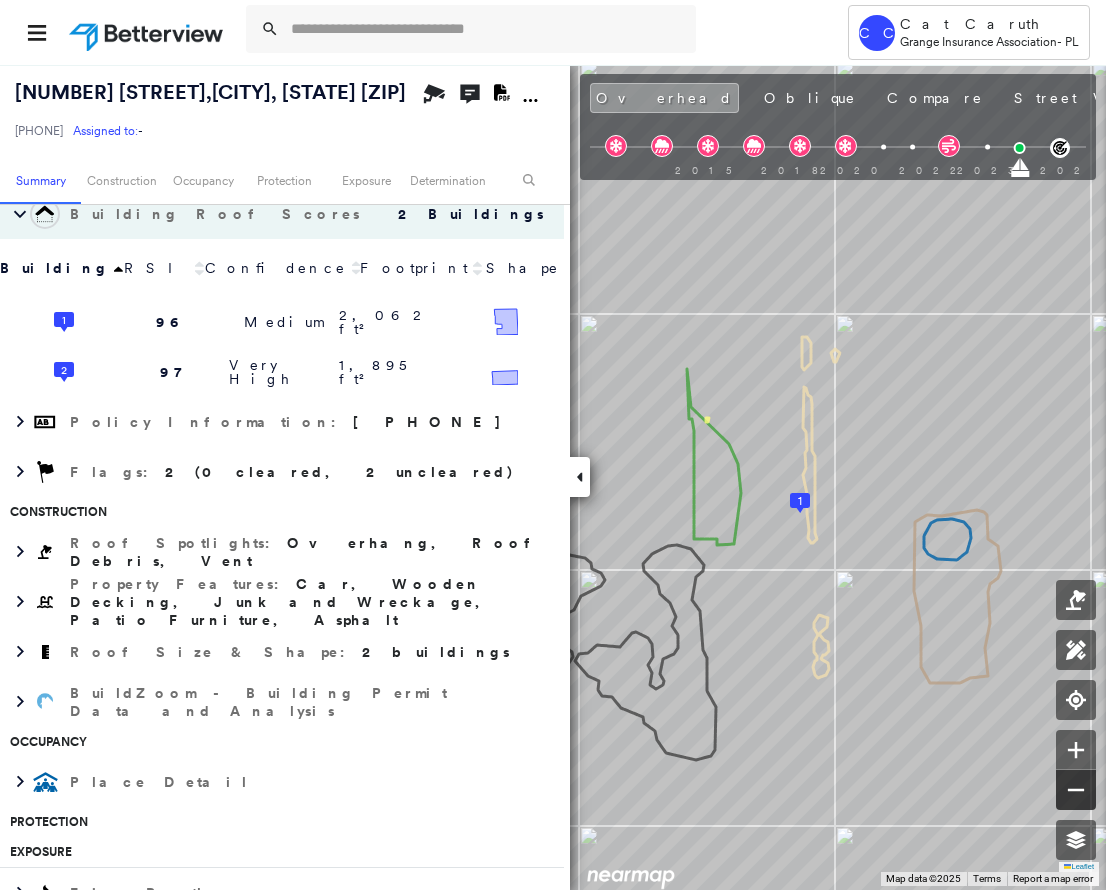 click at bounding box center (1076, 790) 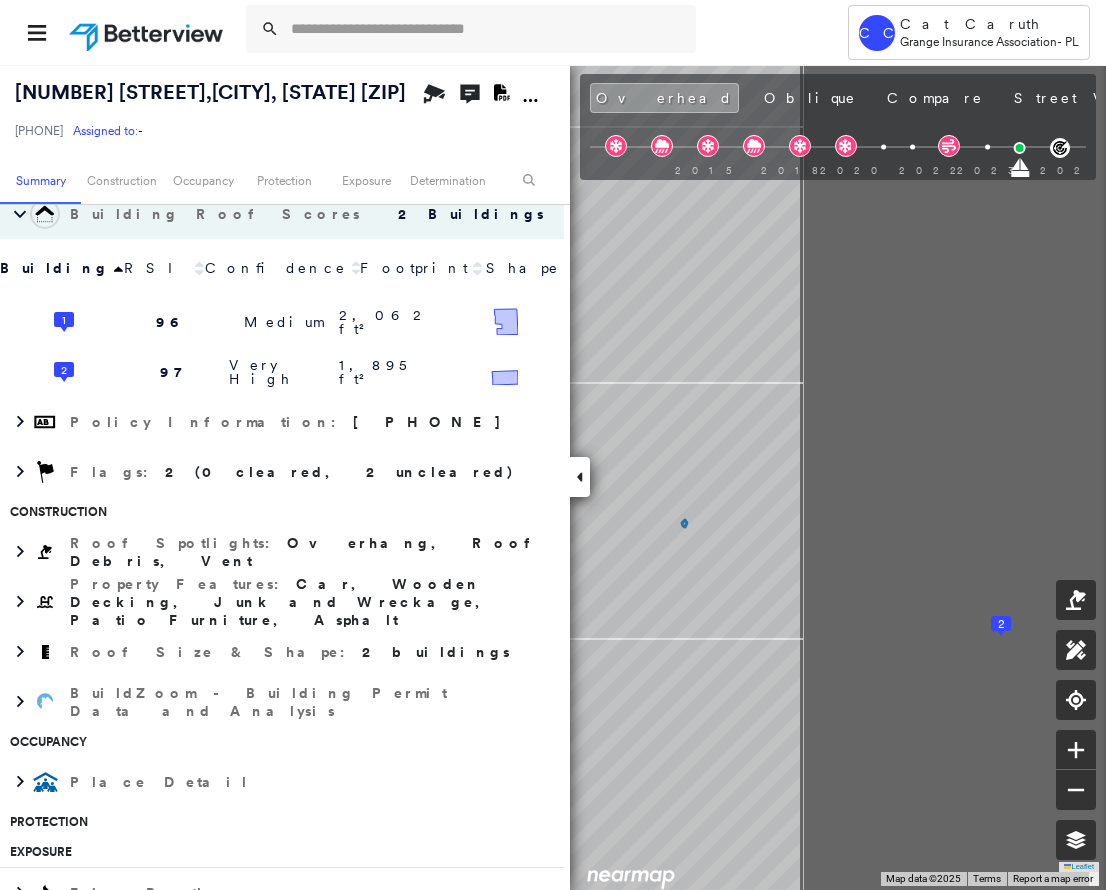 click on "Tower CC Cat Caruth Grange Insurance Association  -   PL [NUMBER]  [STREET],  [CITY], [STATE] [PHONE] Assigned to:  - Assigned to:  - [PHONE] Assigned to:  - Open Comments Download PDF Report Summary Construction Occupancy Protection Exposure Determination Overhead Obliques Street View Roof Spotlight™ Index :  96-97 out of 100 0 100 25 50 75 1 2 Building Roof Scores 2 Buildings Building RSI Confidence Footprint Shape 1 96 Medium 2,062 ft² Shape: Gable Ratio: 99% Material: Asphalt Shingle Ratio: 99% Square Footage: 2,062 ft² Overhang Medium  ( 7%,  139 ft² ) Roof Debris Moderate  ( <1%,  0 ft² ) 2 97 Very High 1,895 ft² Shape: Gable Ratio: 99% Material: Asphalt Shingle Ratio: 99% Slope: 34  degrees    (Moderate) Height: 27  (2 Story) Square Footage: 1,895 ft² Policy Information :  [PHONE] Flags :  2 (0 cleared, 2 uncleared) Construction Roof Spotlights :  Overhang, Roof Debris, Vent Property Features :  Car, Wooden Decking, Junk and Wreckage, Patio Furniture, Asphalt Roof Size & Shape :  2 buildings  BuildZoom - Building Permit Data and Analysis :" at bounding box center [553, 477] 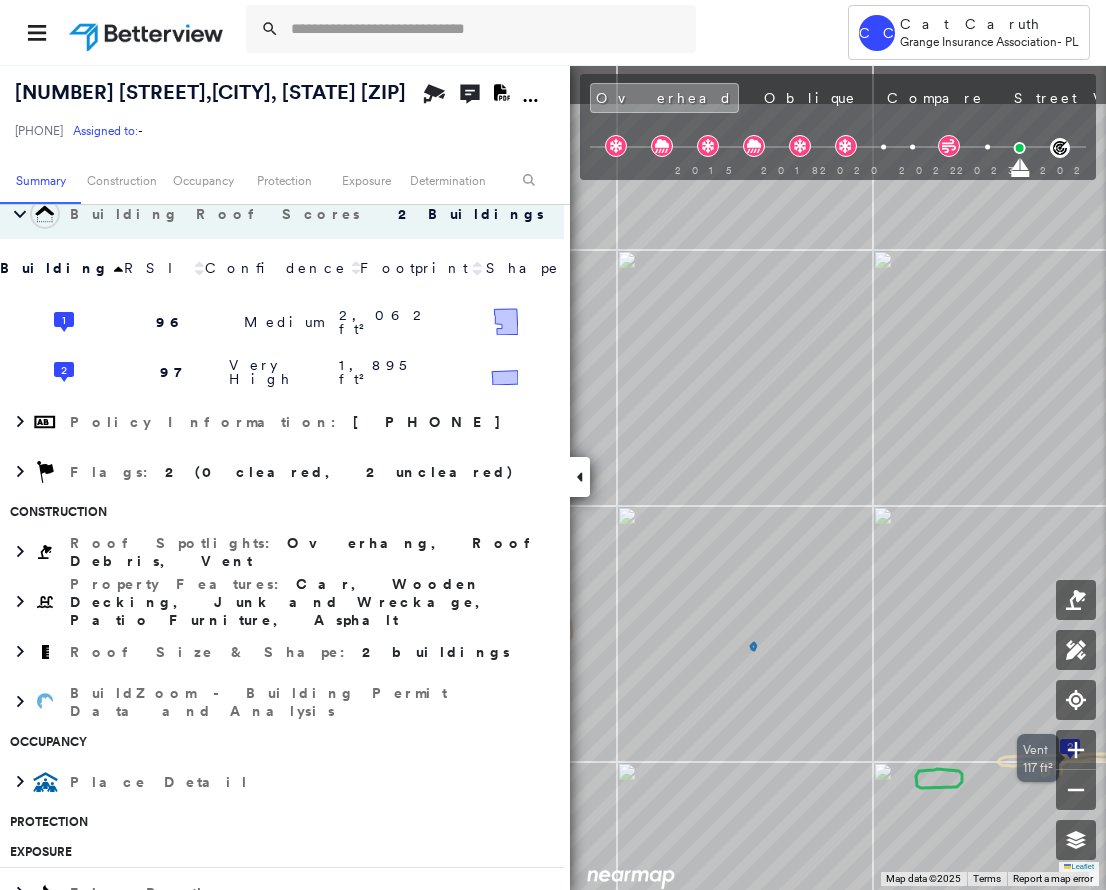 drag, startPoint x: 969, startPoint y: 635, endPoint x: 1028, endPoint y: 676, distance: 71.84706 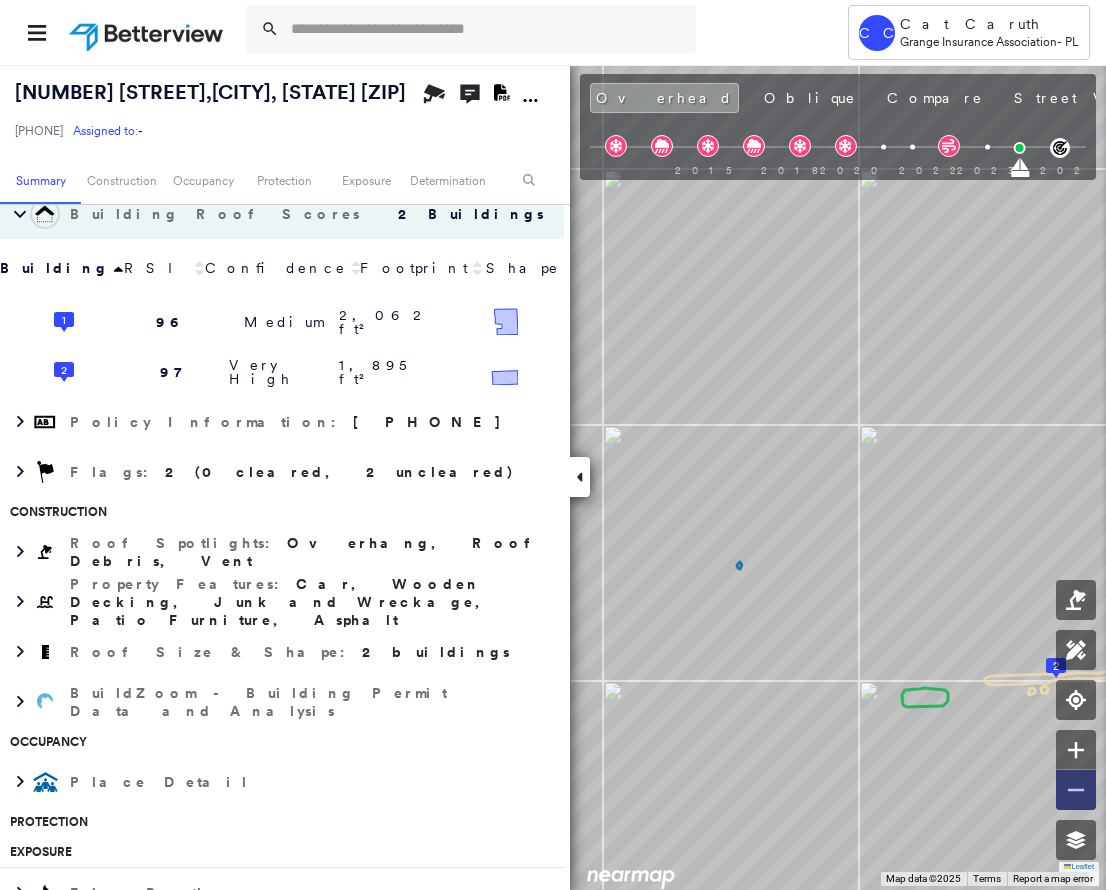 click 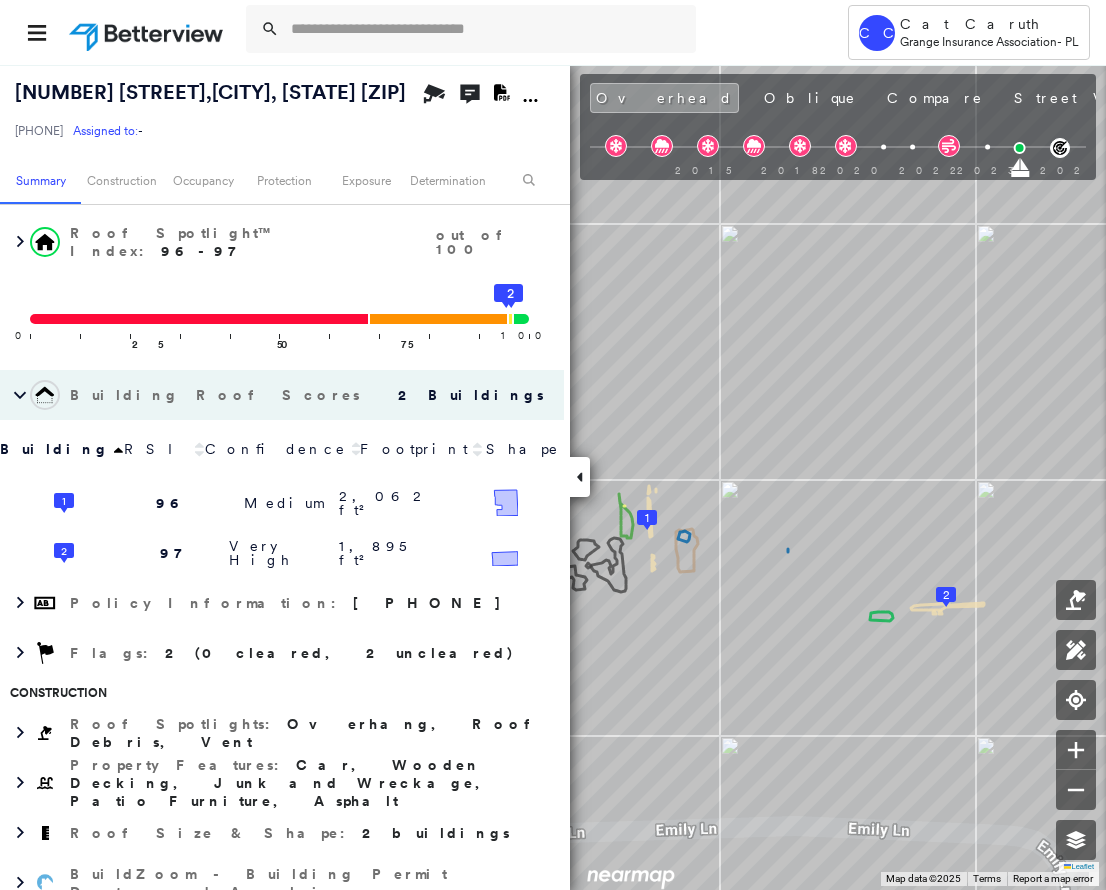 scroll, scrollTop: 0, scrollLeft: 0, axis: both 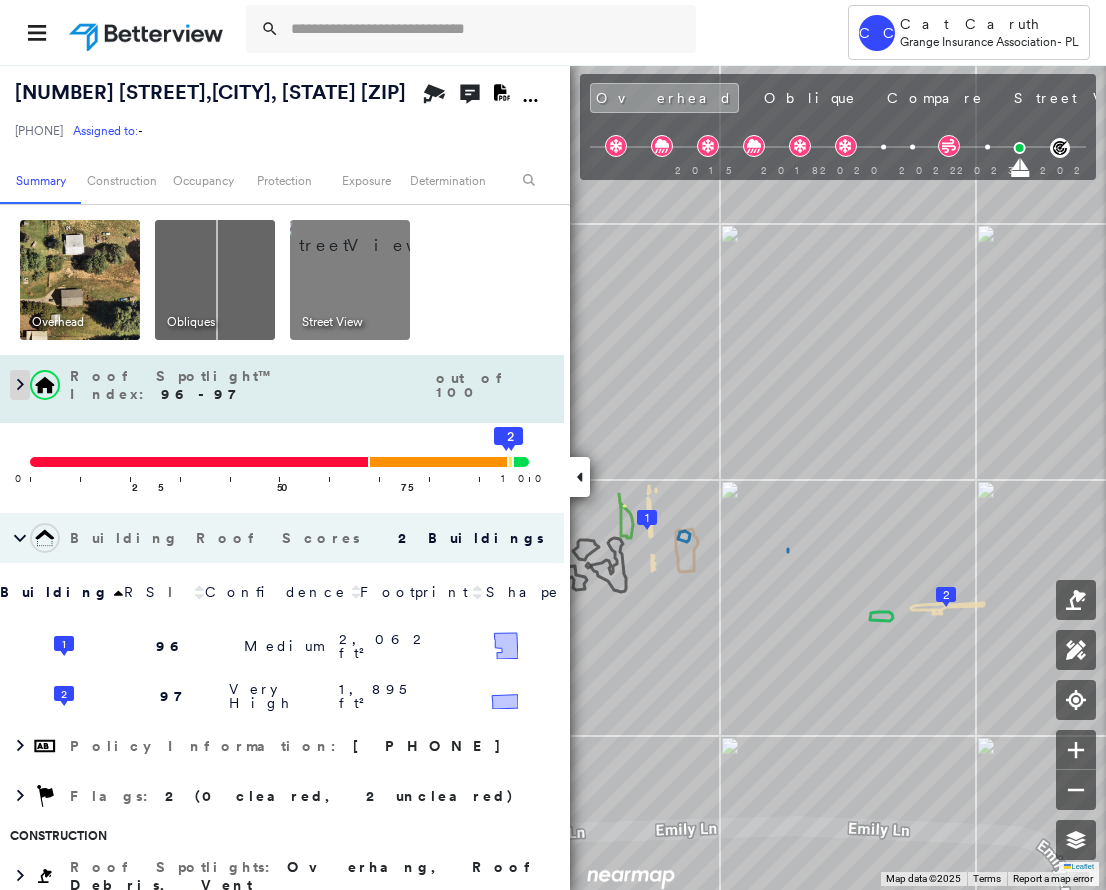 click 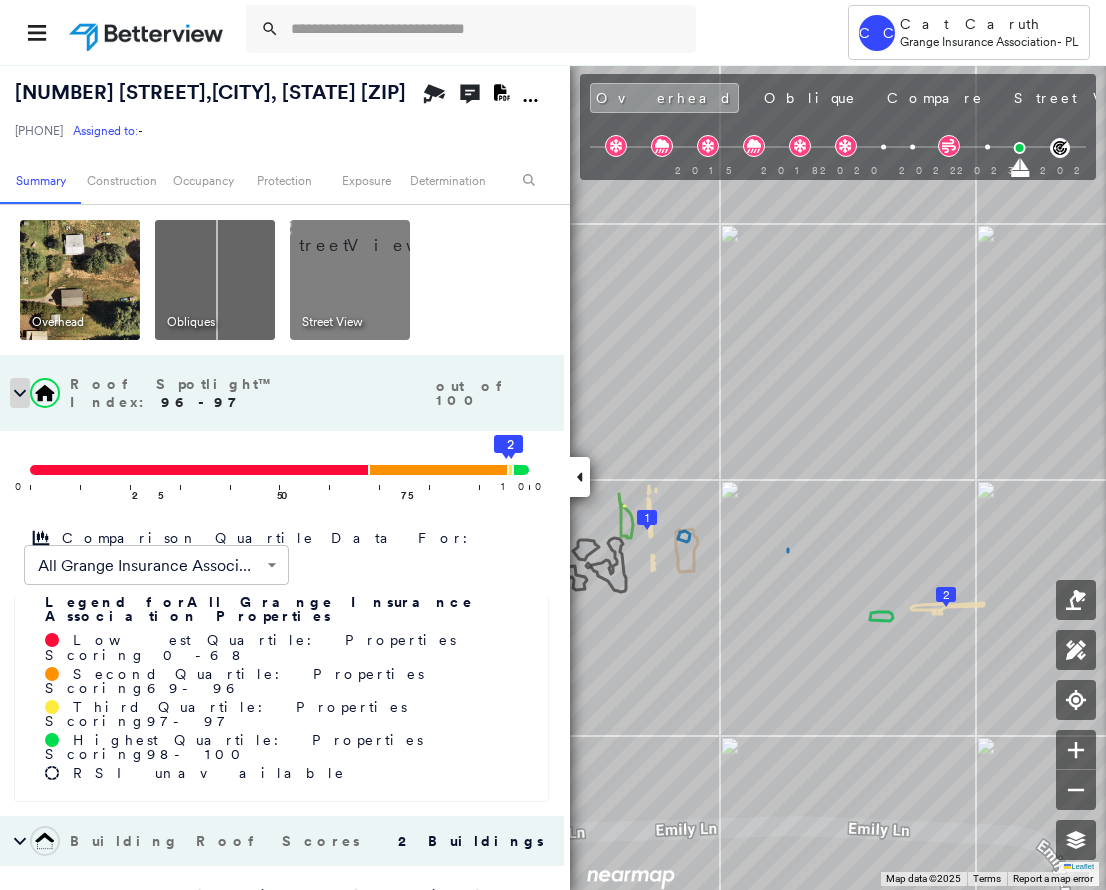 click at bounding box center (20, 393) 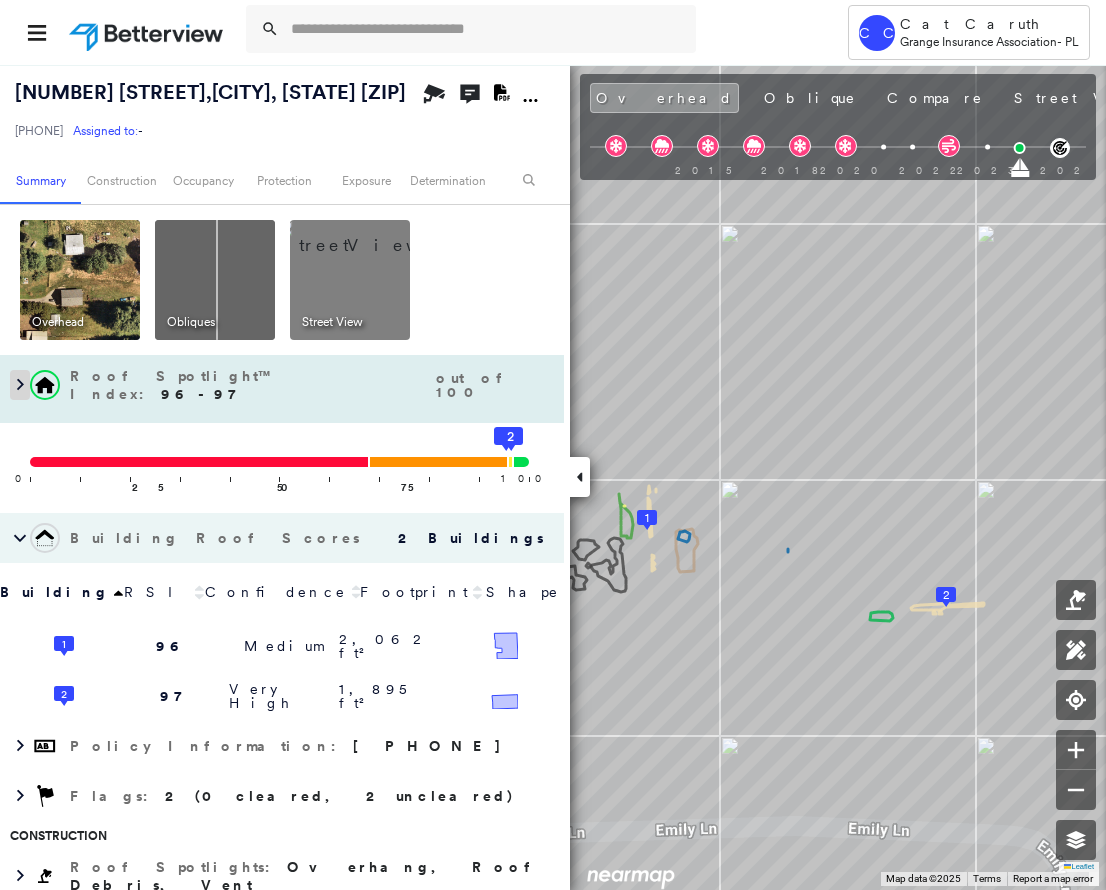 click 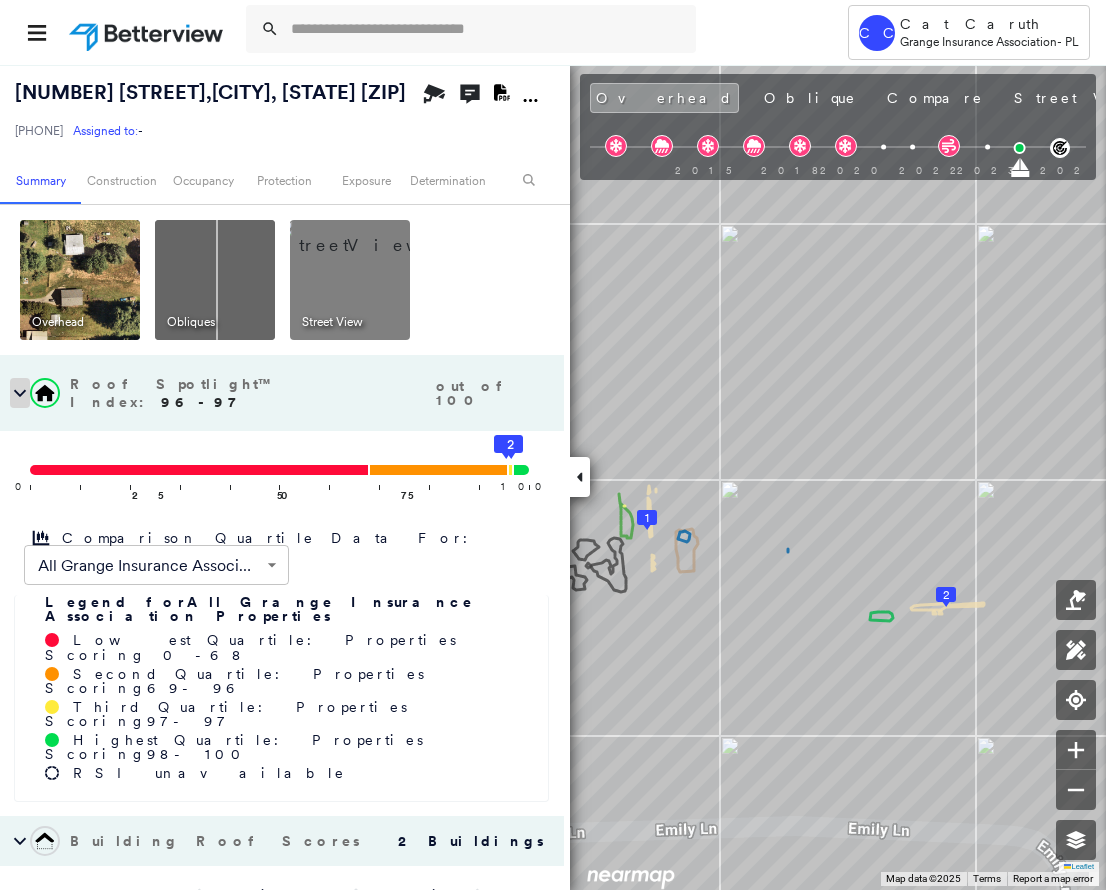click at bounding box center (20, 393) 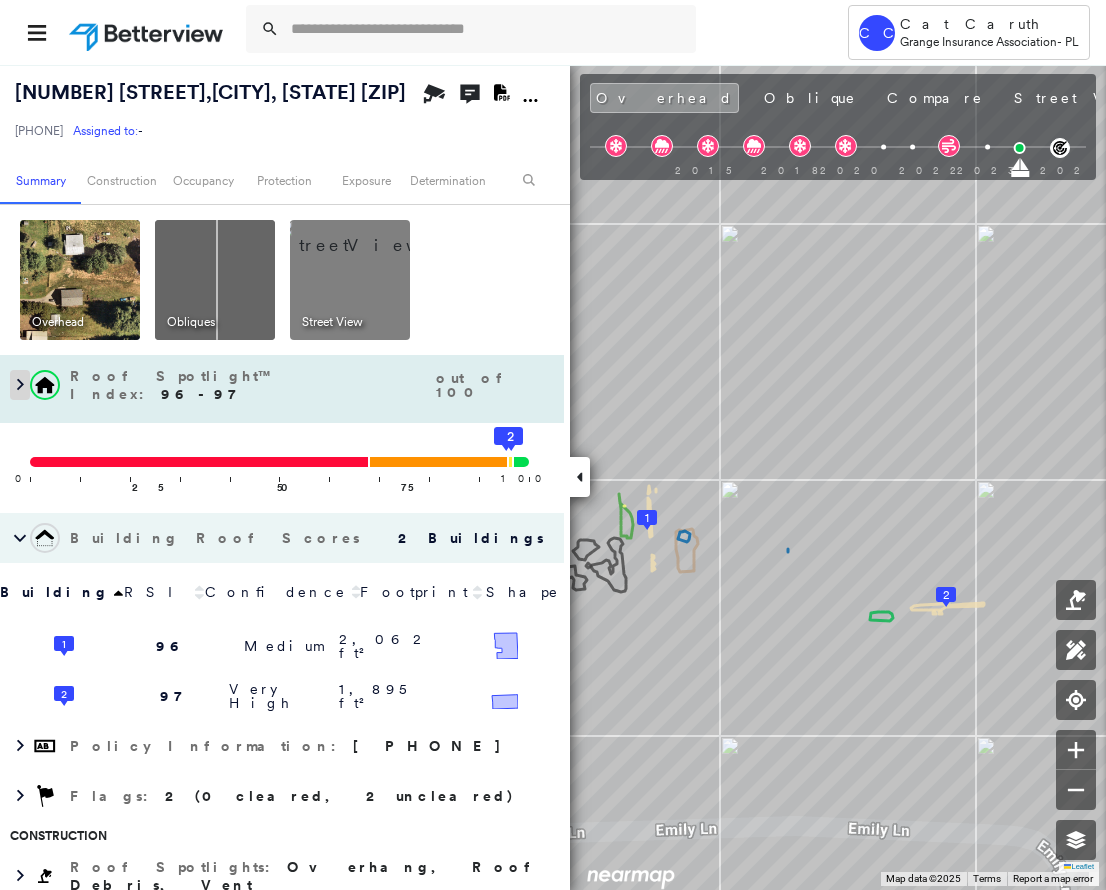 click at bounding box center [20, 385] 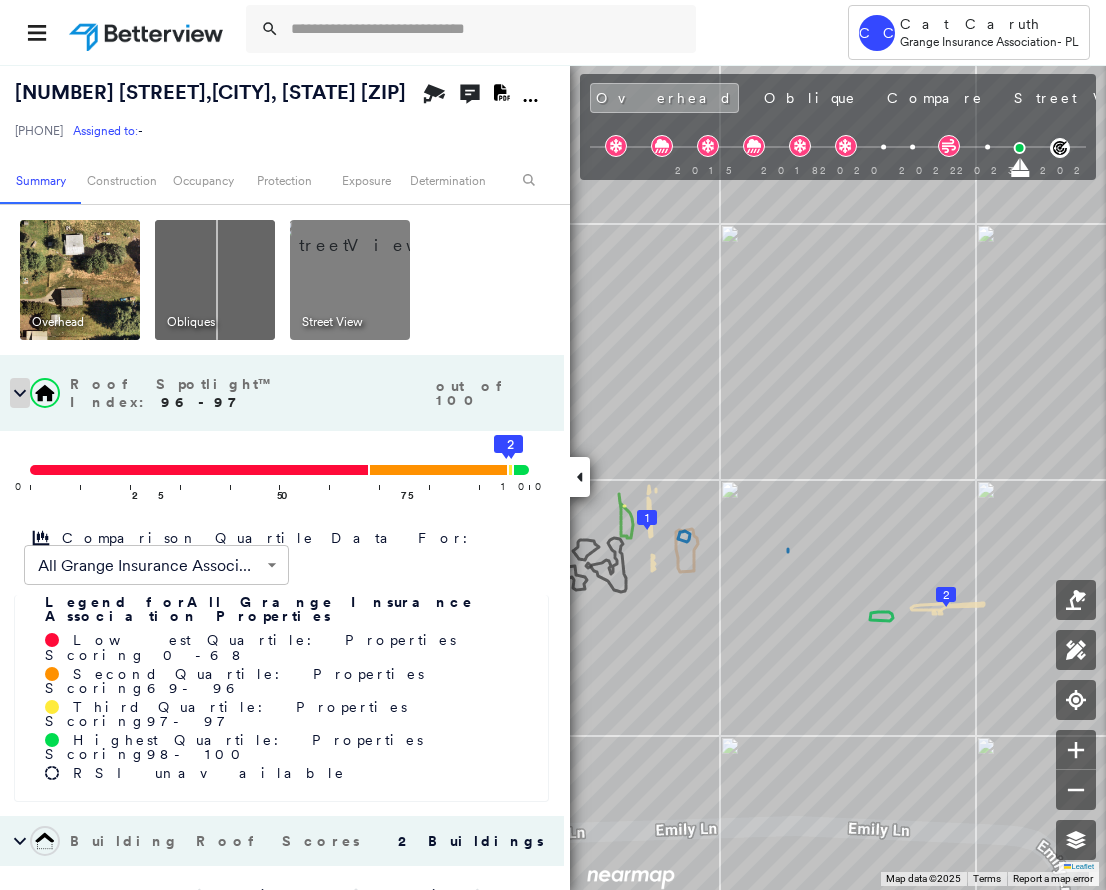 click 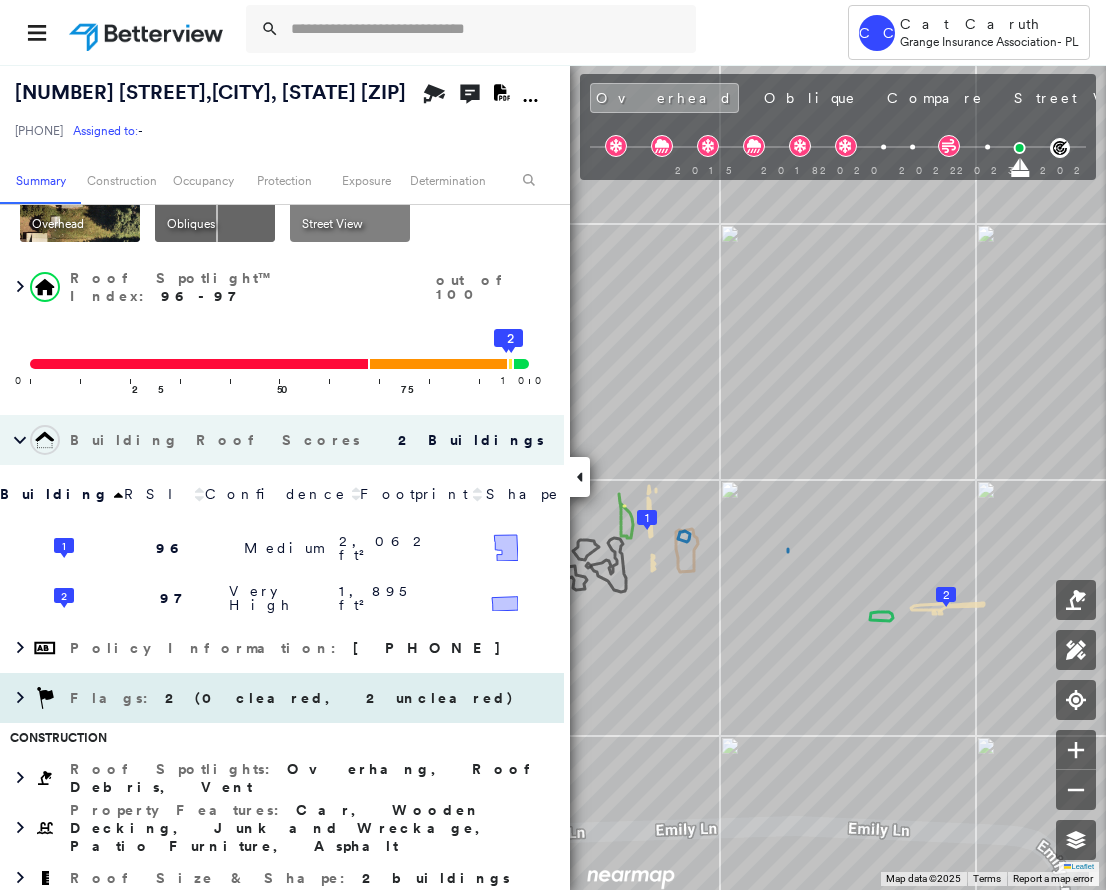scroll, scrollTop: 324, scrollLeft: 0, axis: vertical 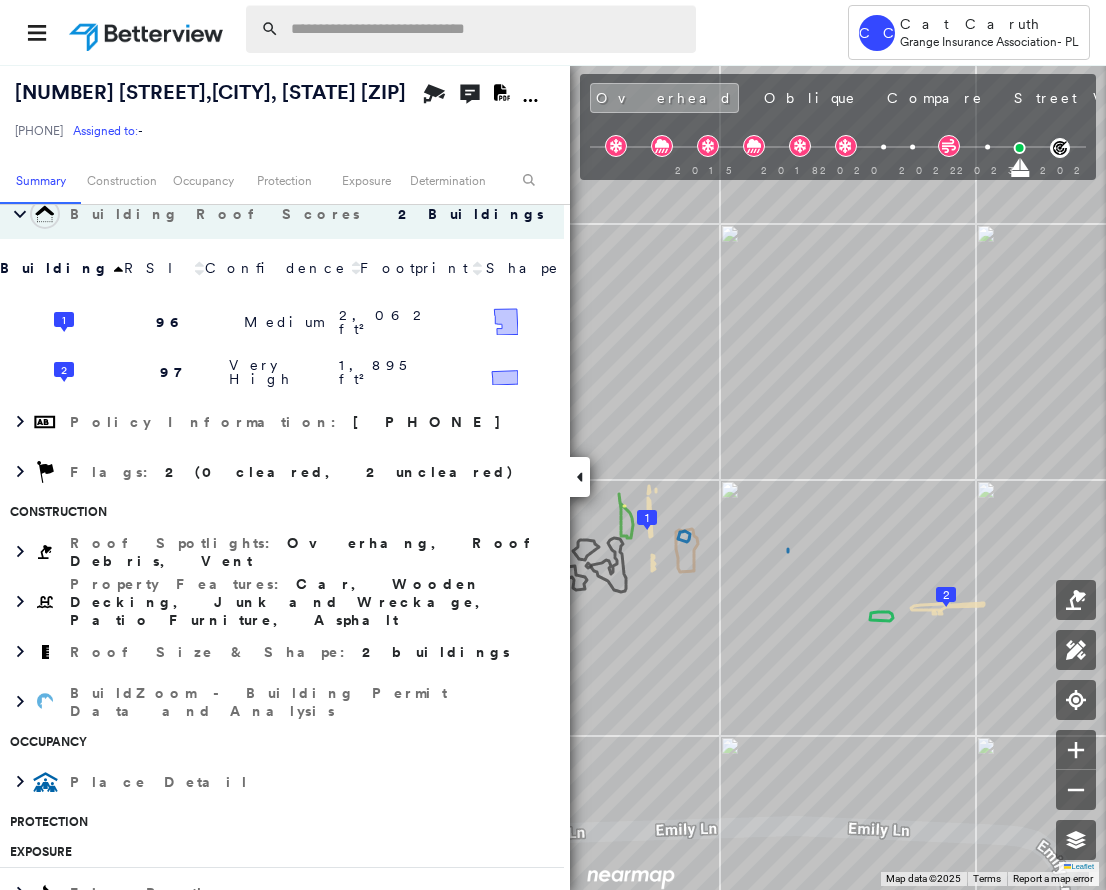click at bounding box center (487, 29) 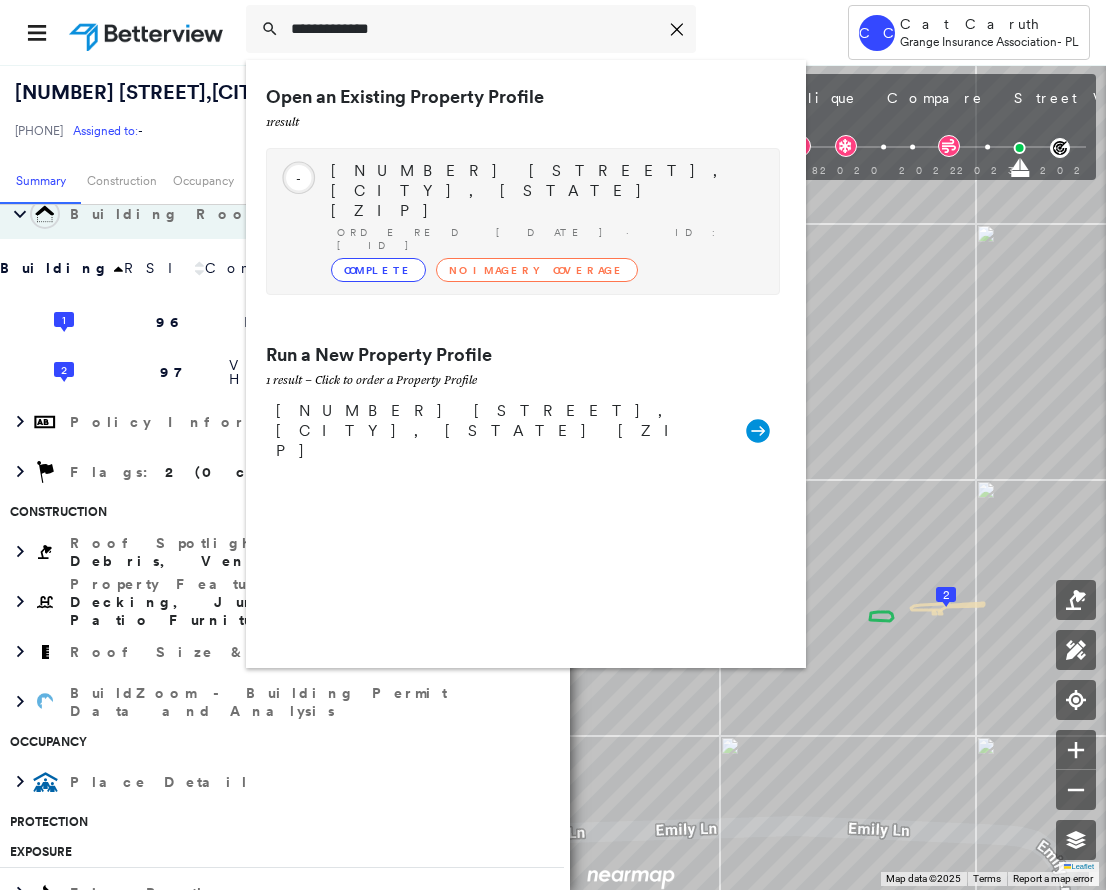 type on "**********" 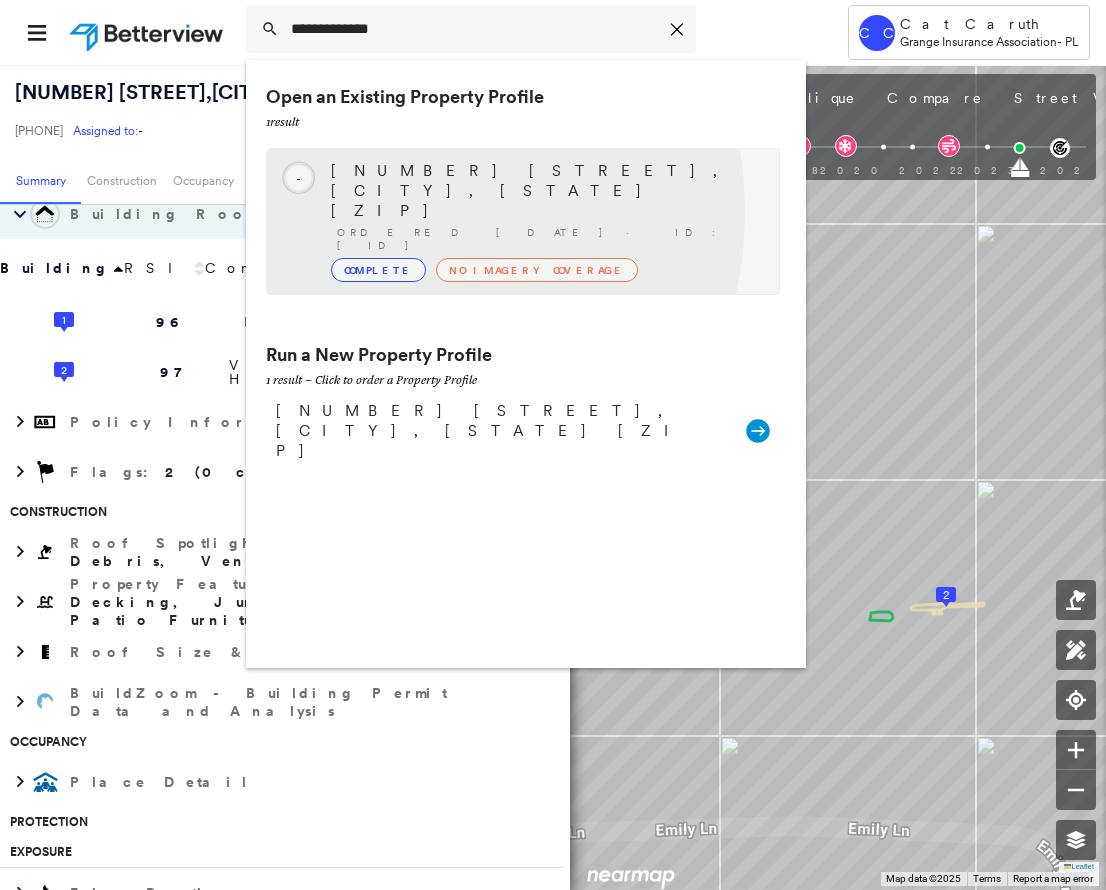 click on "Complete" at bounding box center [378, 270] 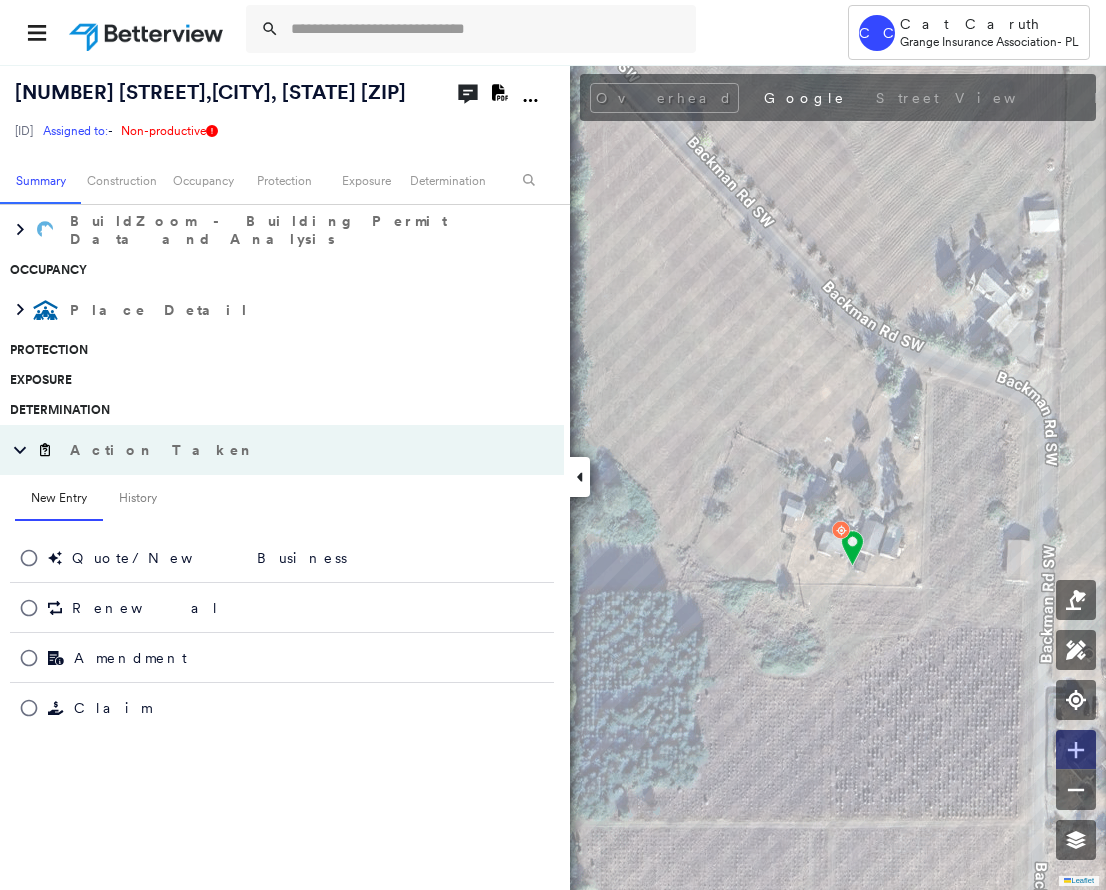 click 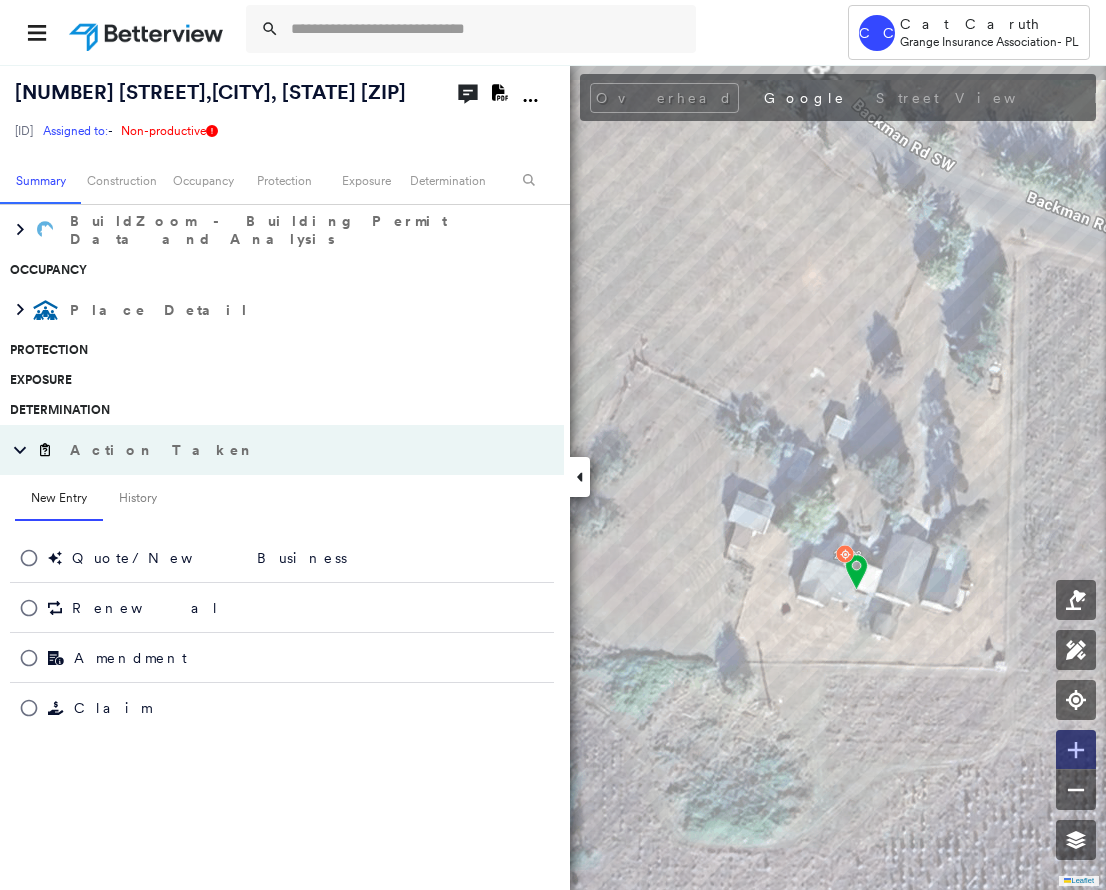 click 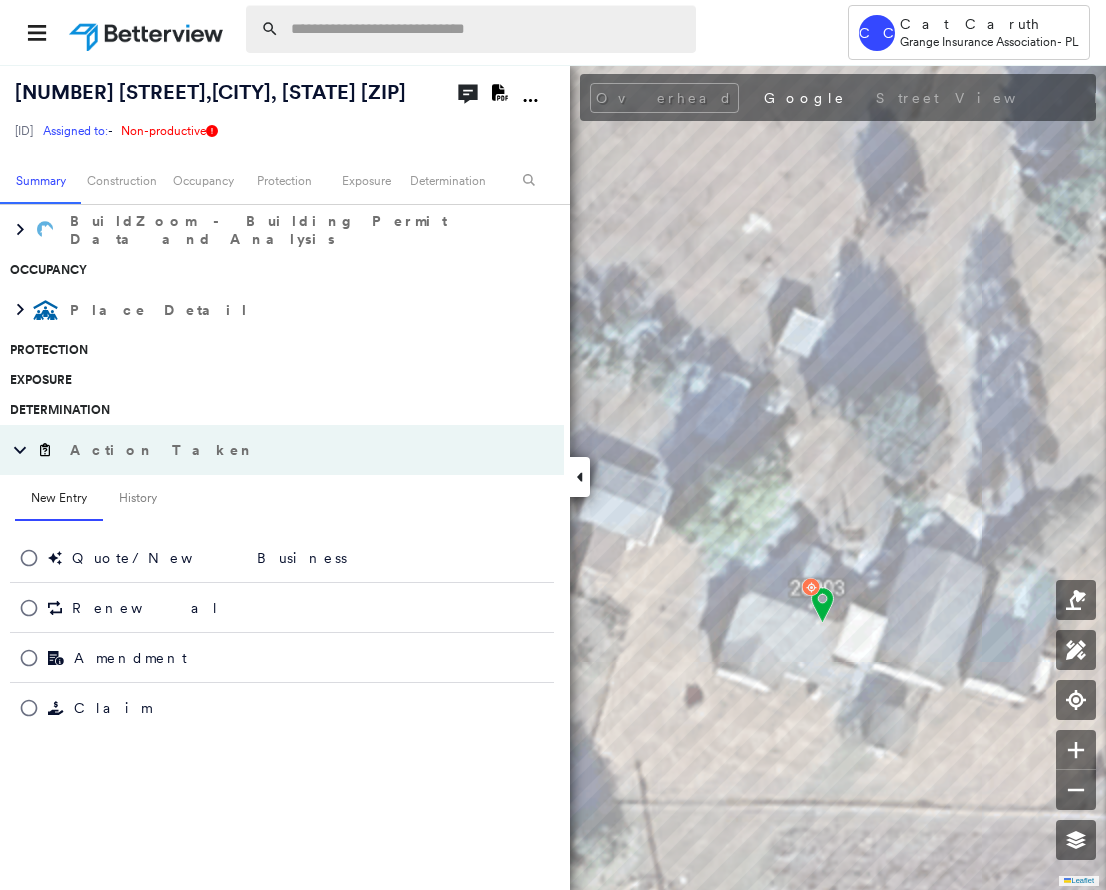 click at bounding box center (487, 29) 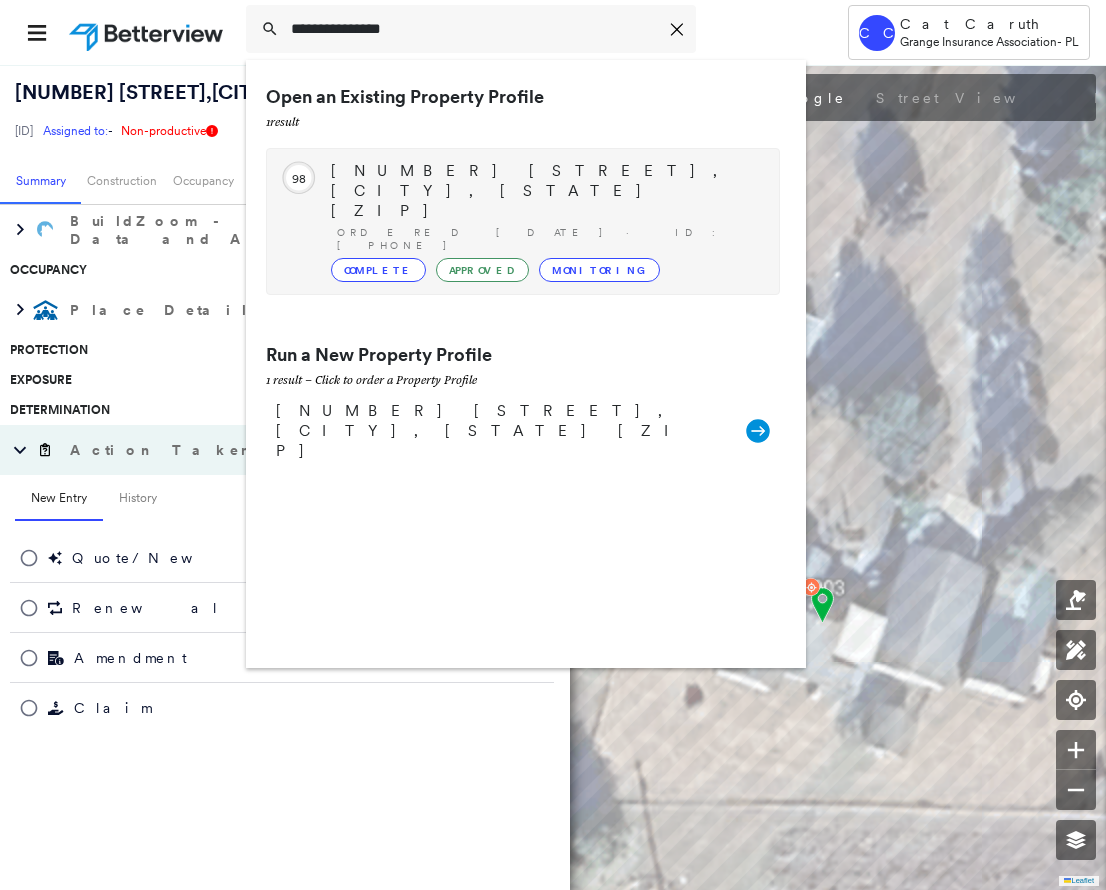 type on "**********" 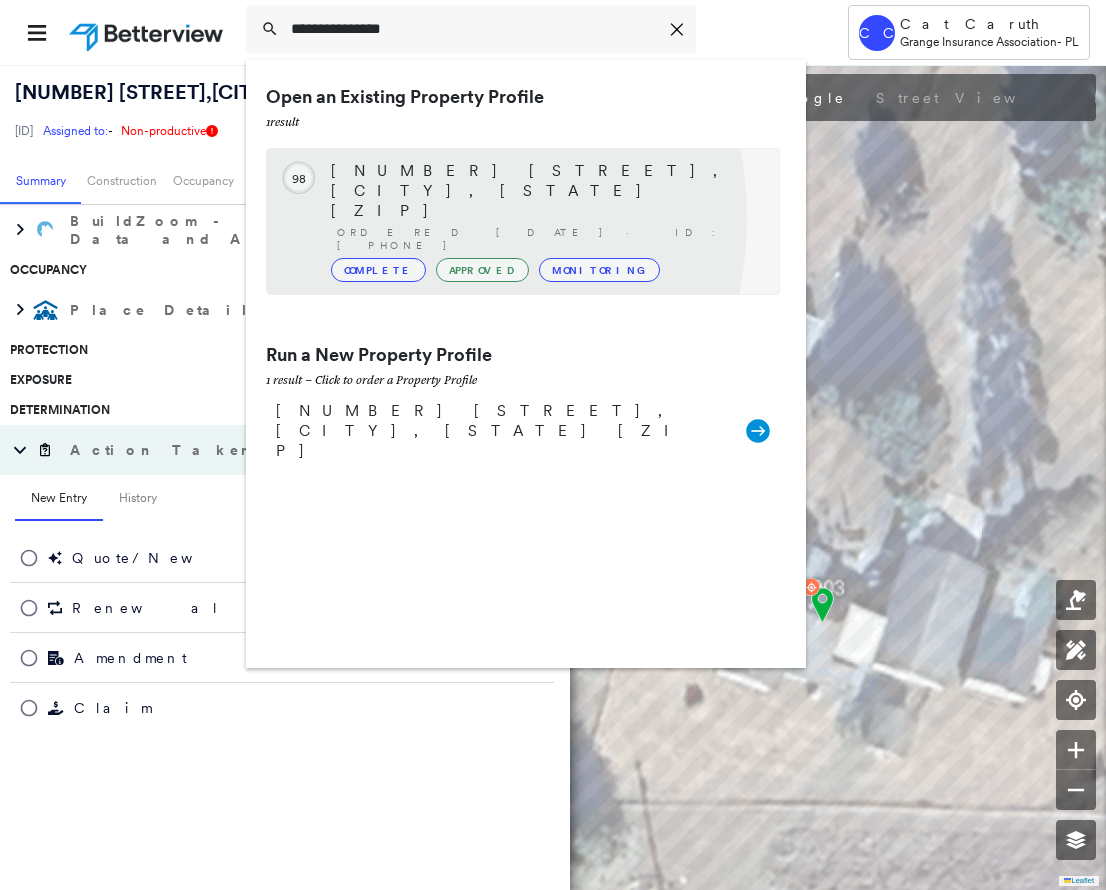 click on "Complete" at bounding box center [378, 270] 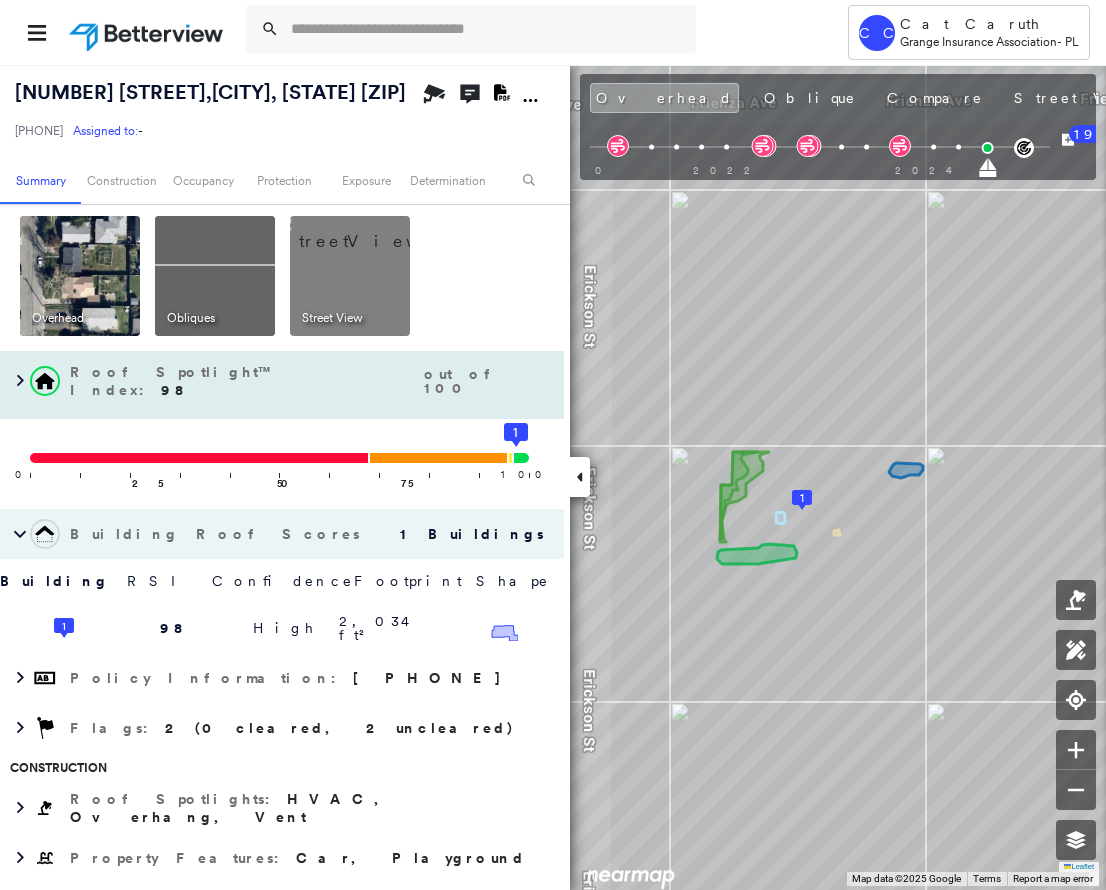scroll, scrollTop: 0, scrollLeft: 0, axis: both 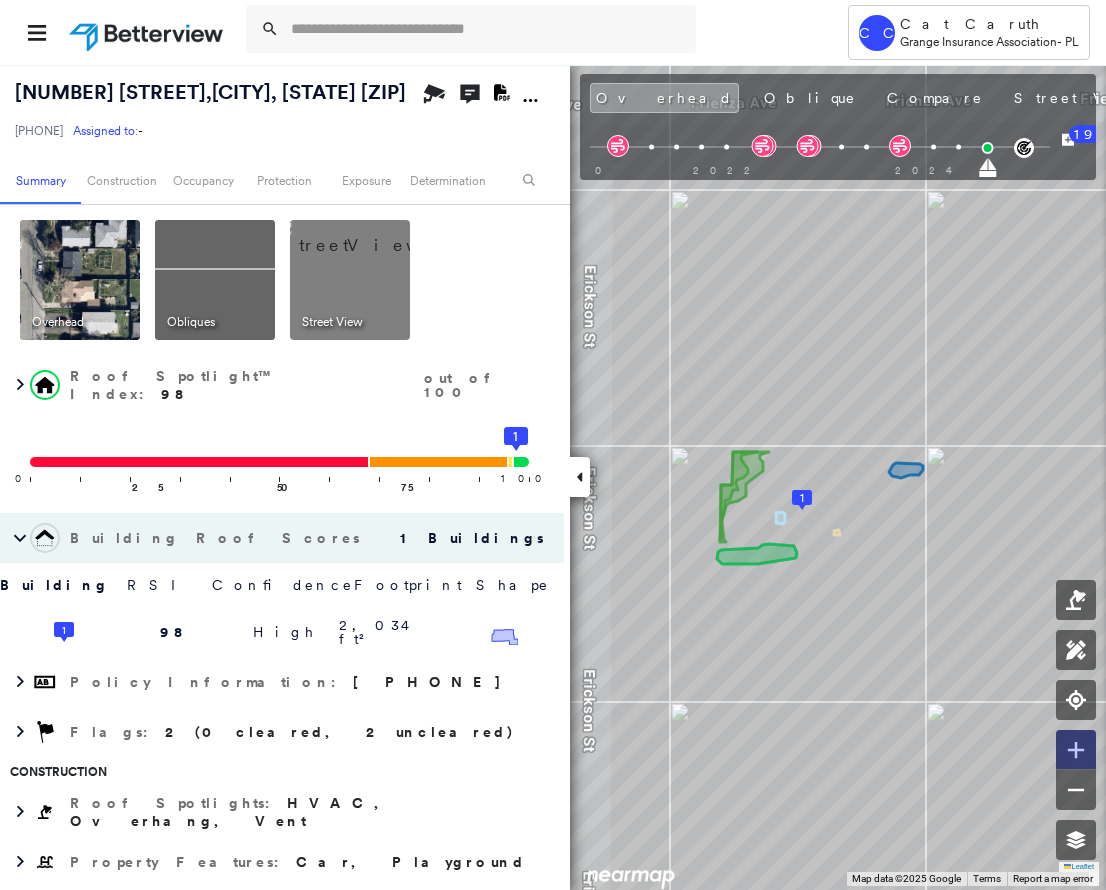 click 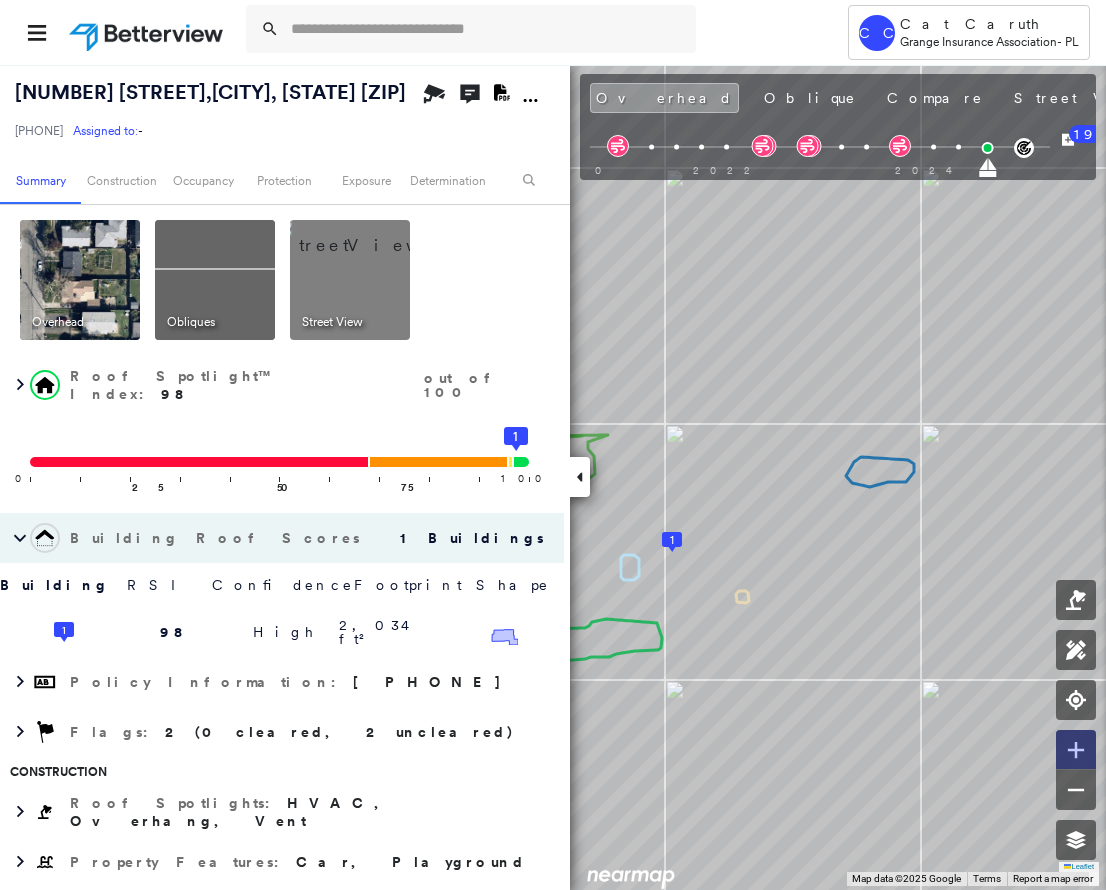 click 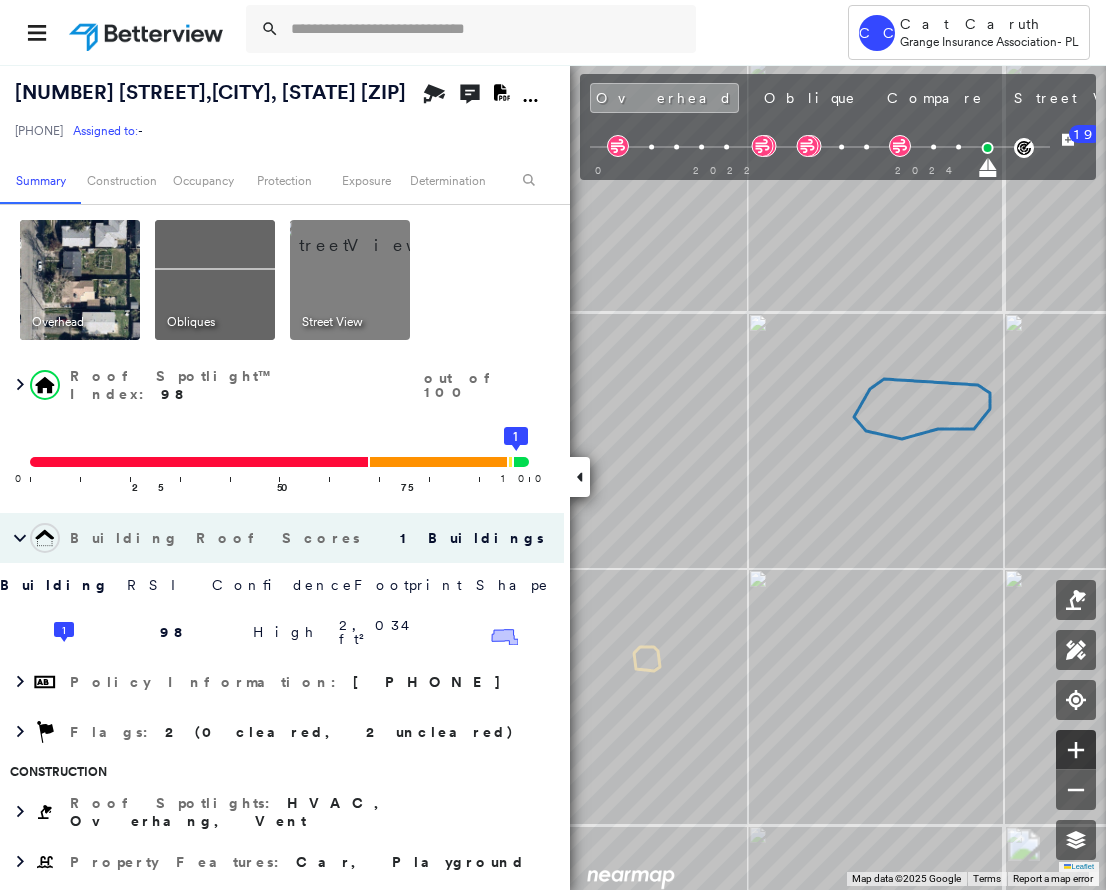 click 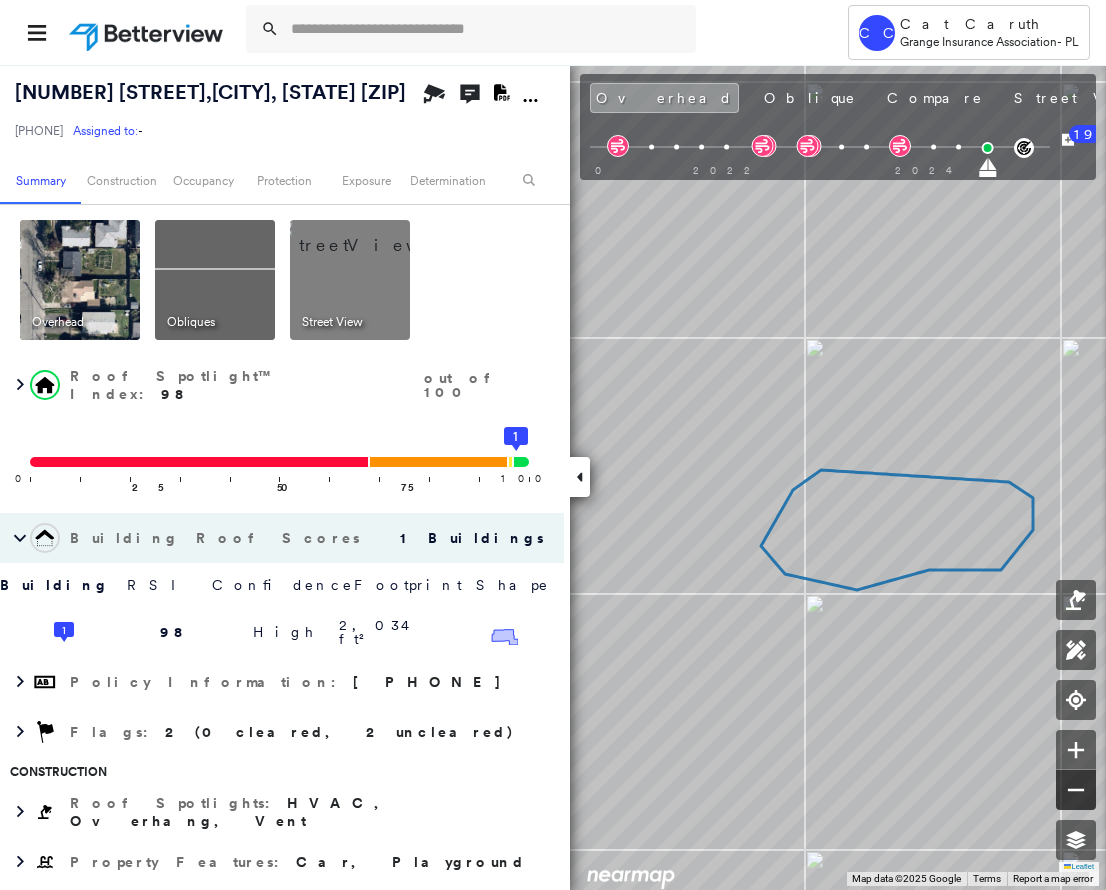 click 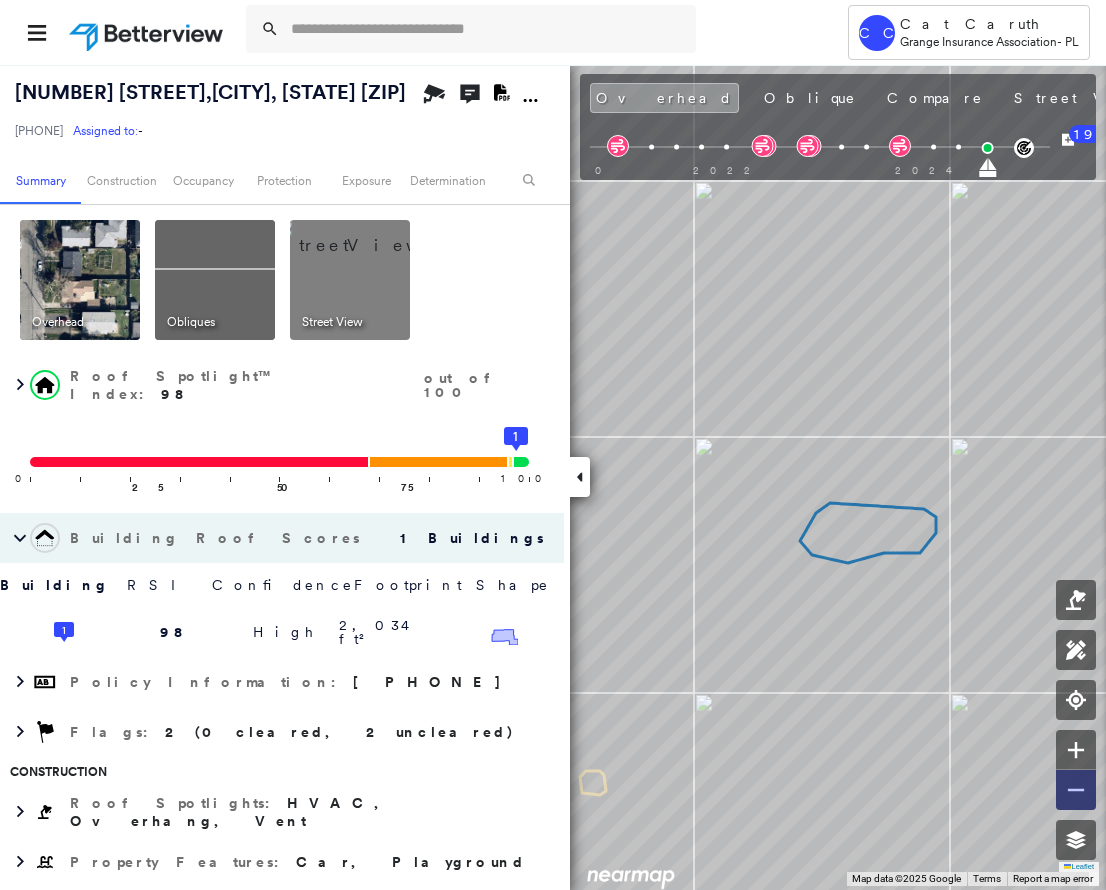 click 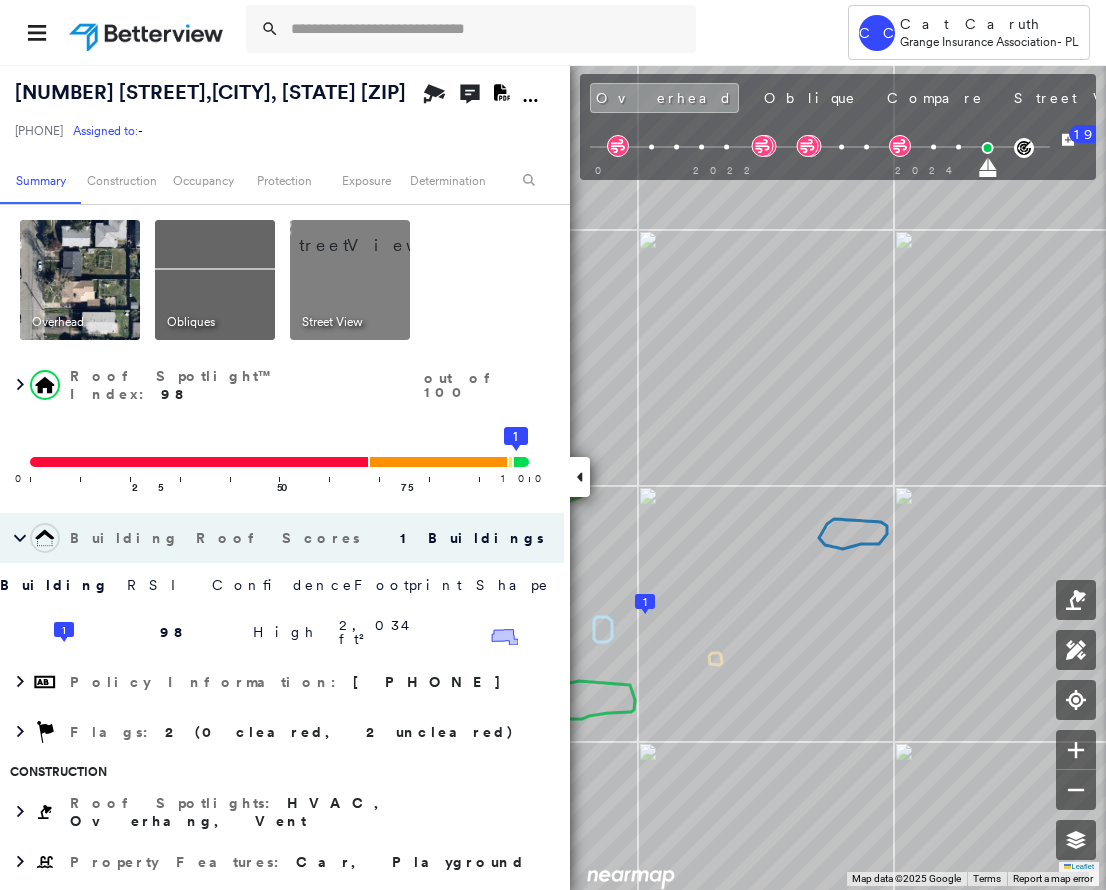 click 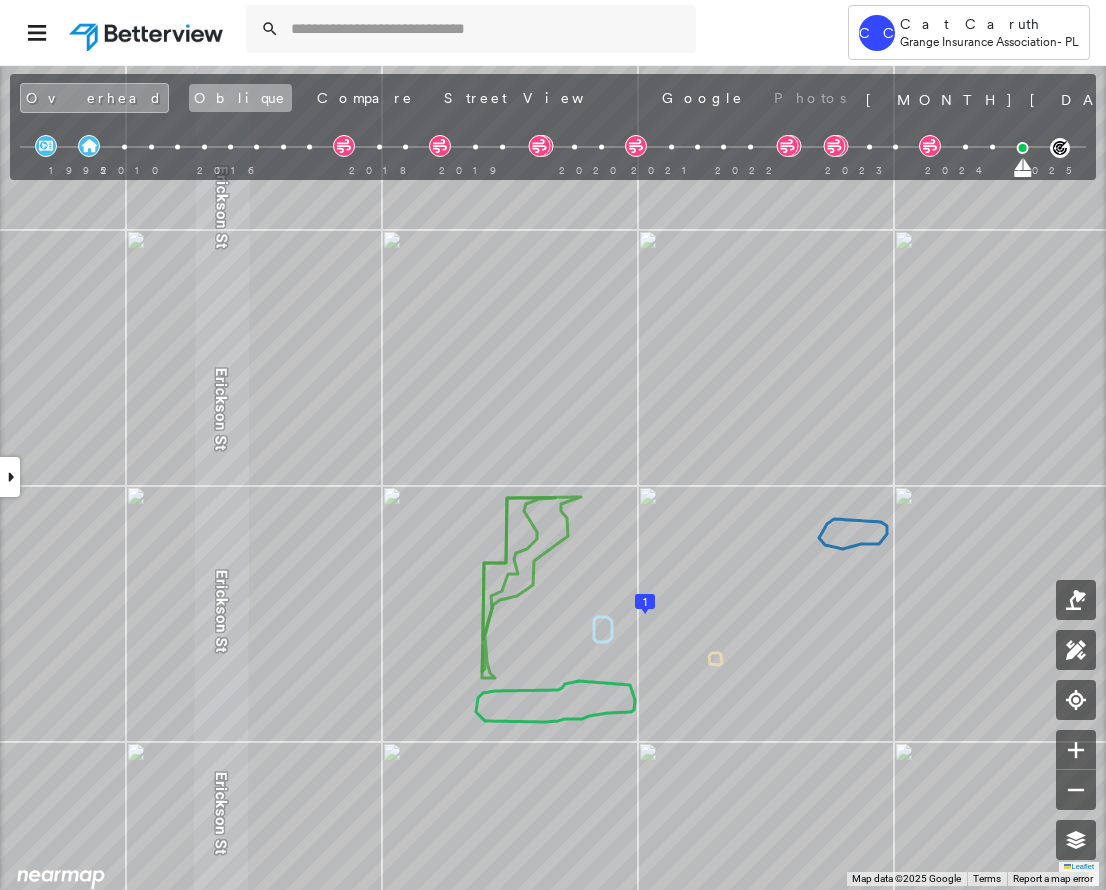click on "Oblique" at bounding box center [240, 98] 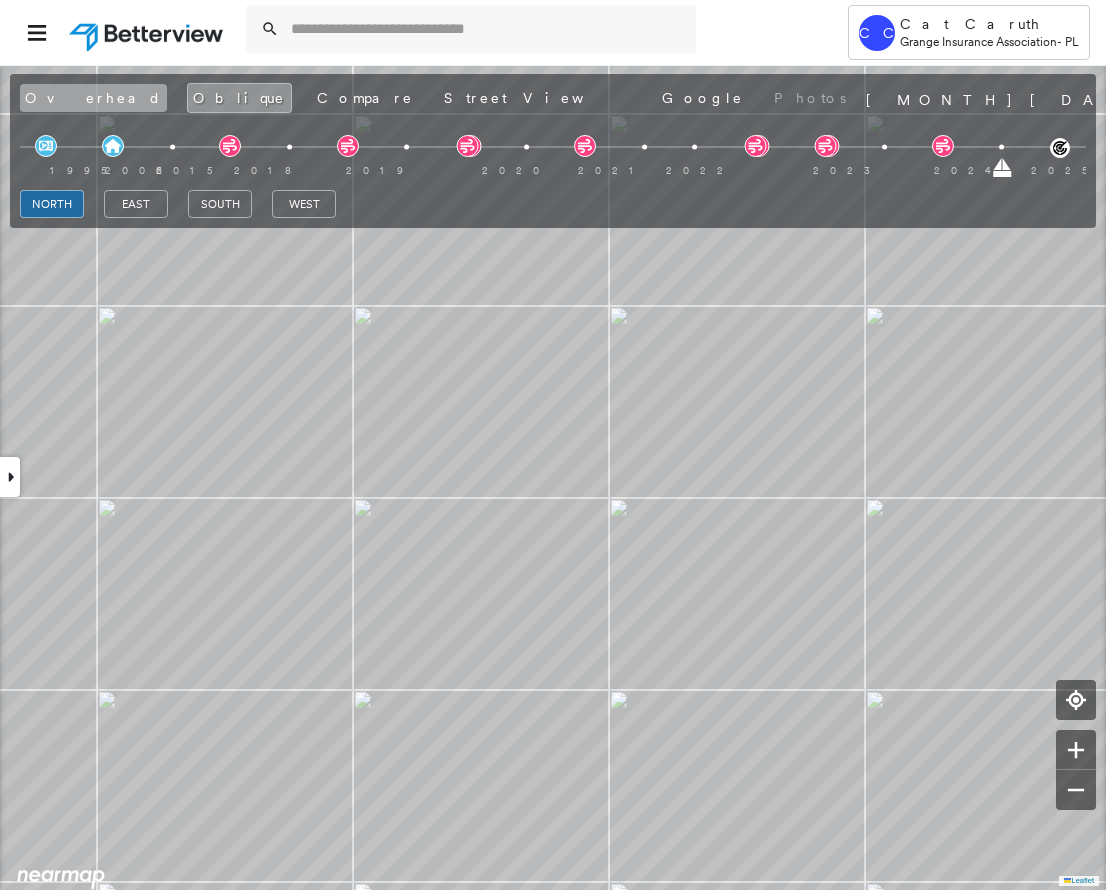 click on "Overhead" at bounding box center [93, 98] 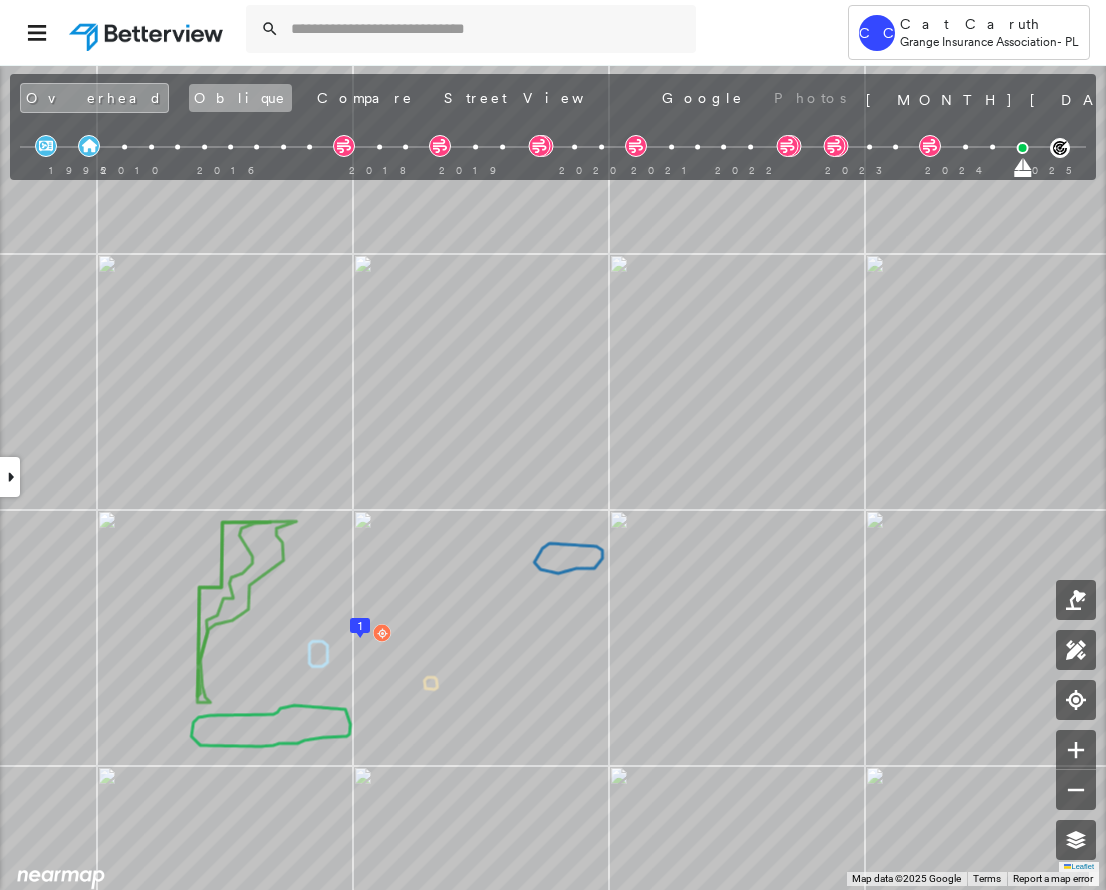 click on "Oblique" at bounding box center (240, 98) 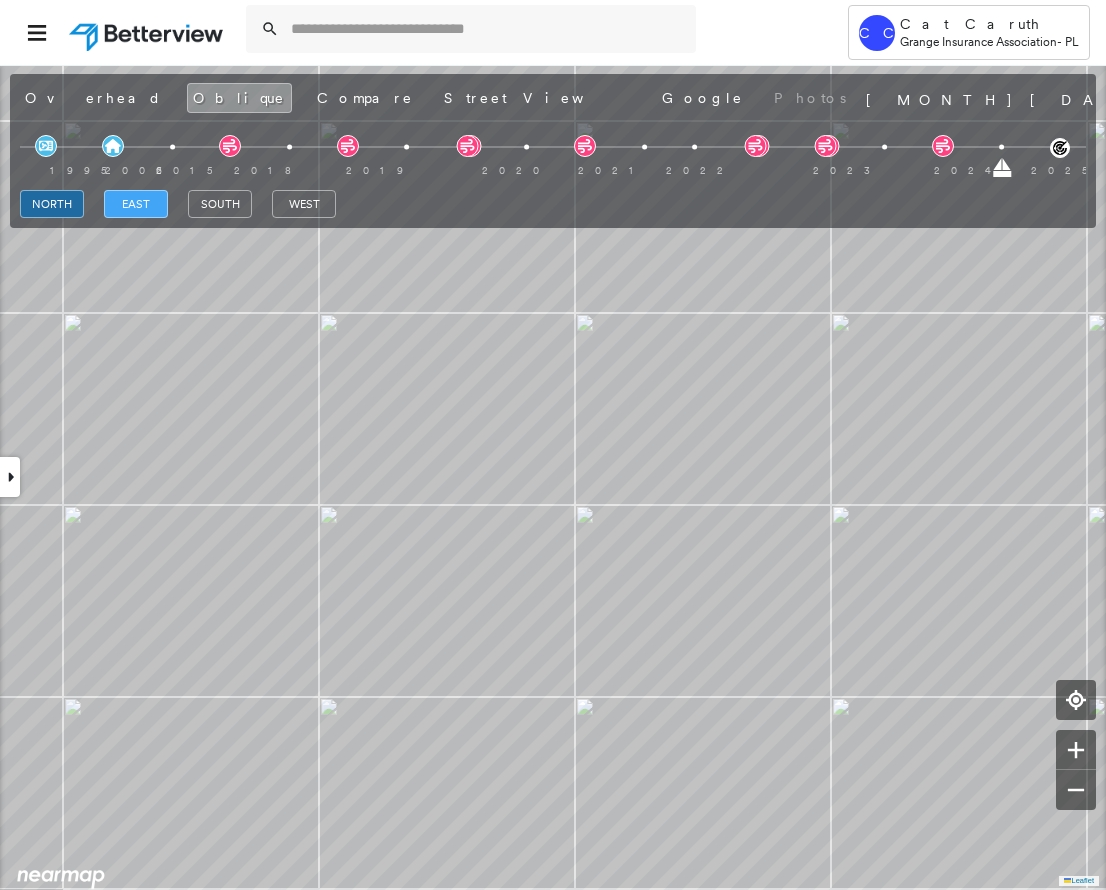 click on "east" at bounding box center (136, 204) 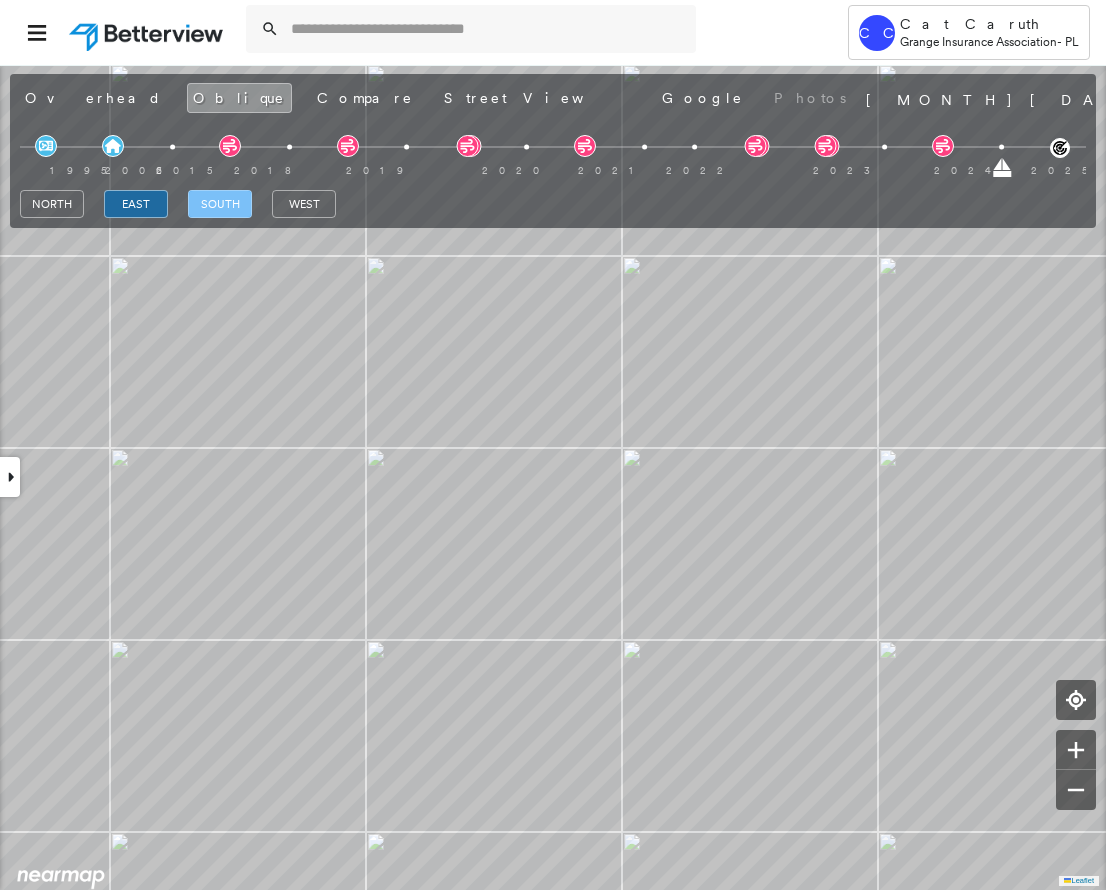 click on "south" at bounding box center [220, 204] 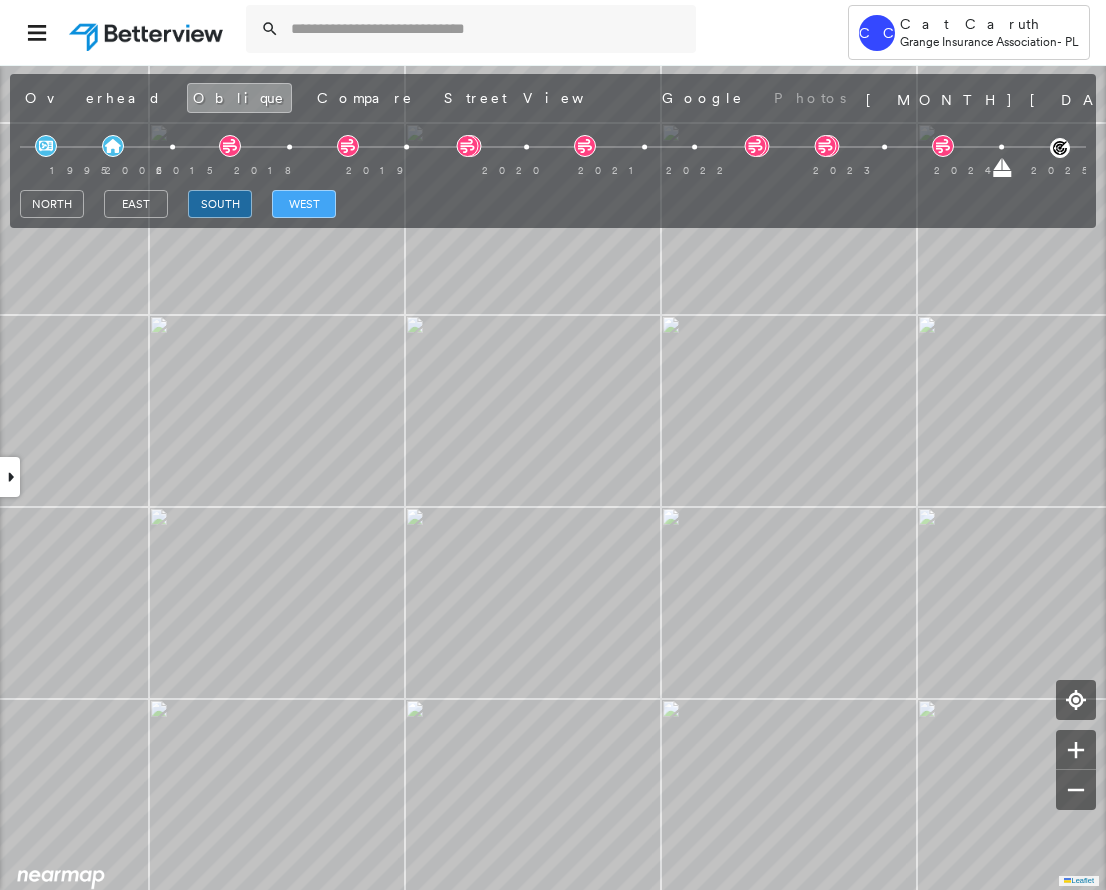 click on "west" at bounding box center (304, 204) 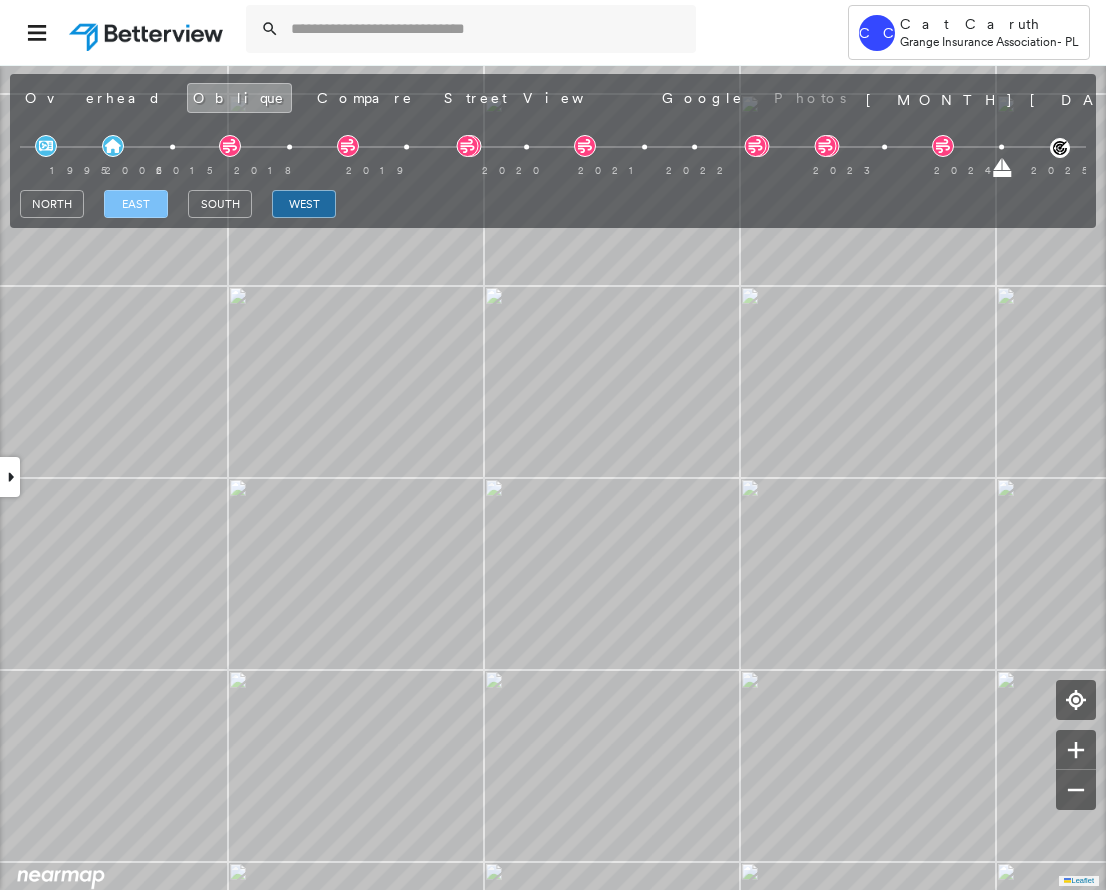 click on "east" at bounding box center (136, 204) 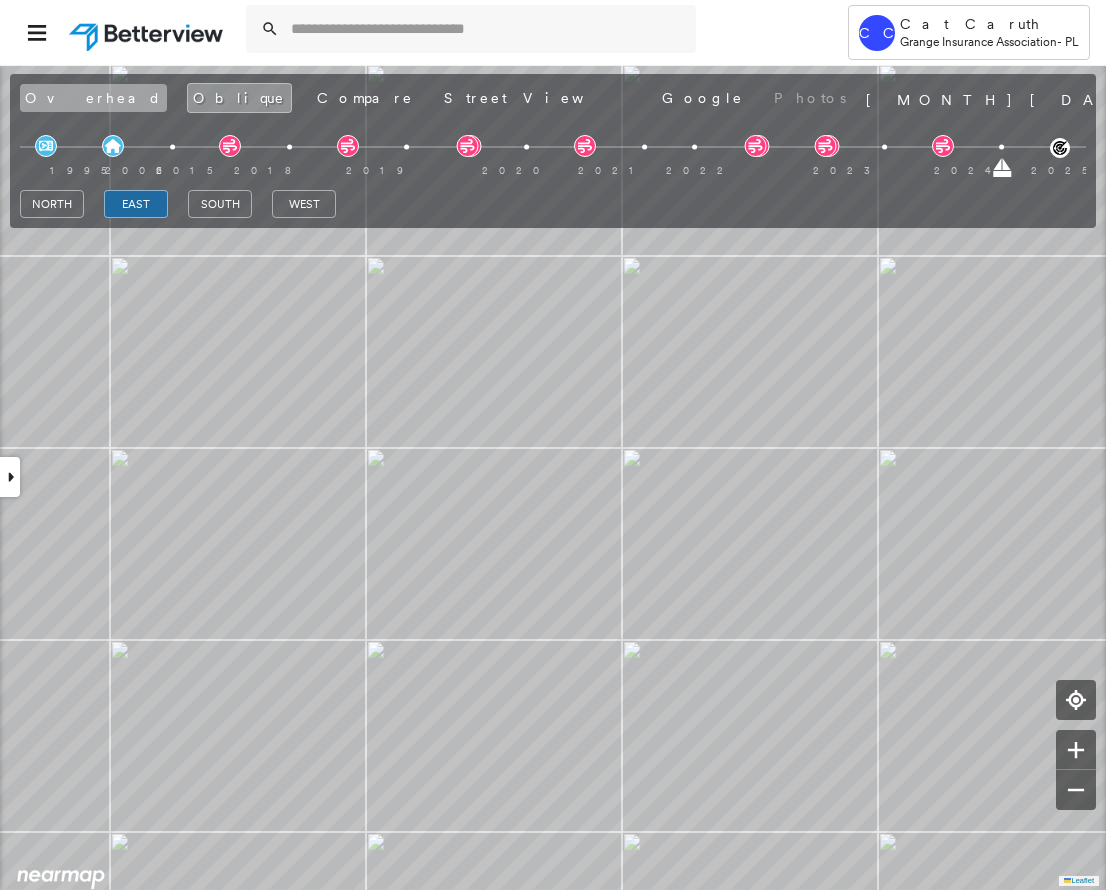click on "Overhead" at bounding box center (93, 98) 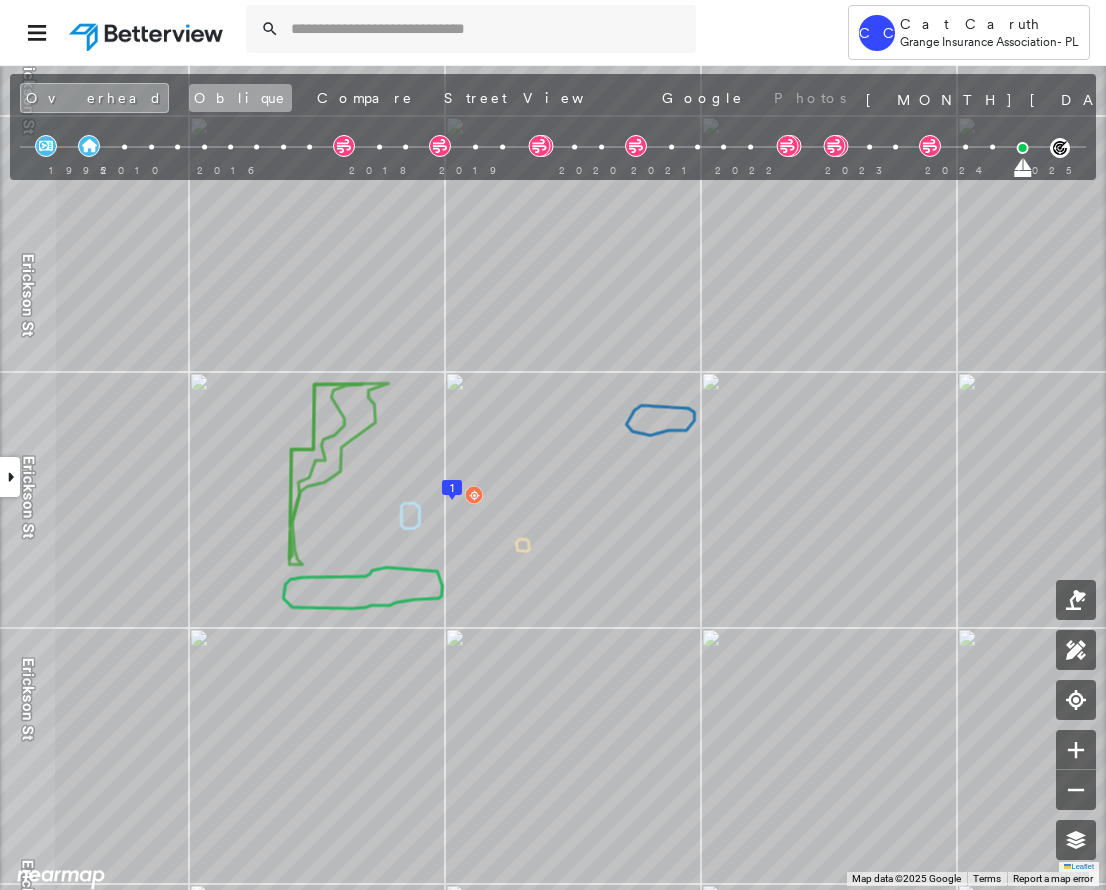 click on "Oblique" at bounding box center (240, 98) 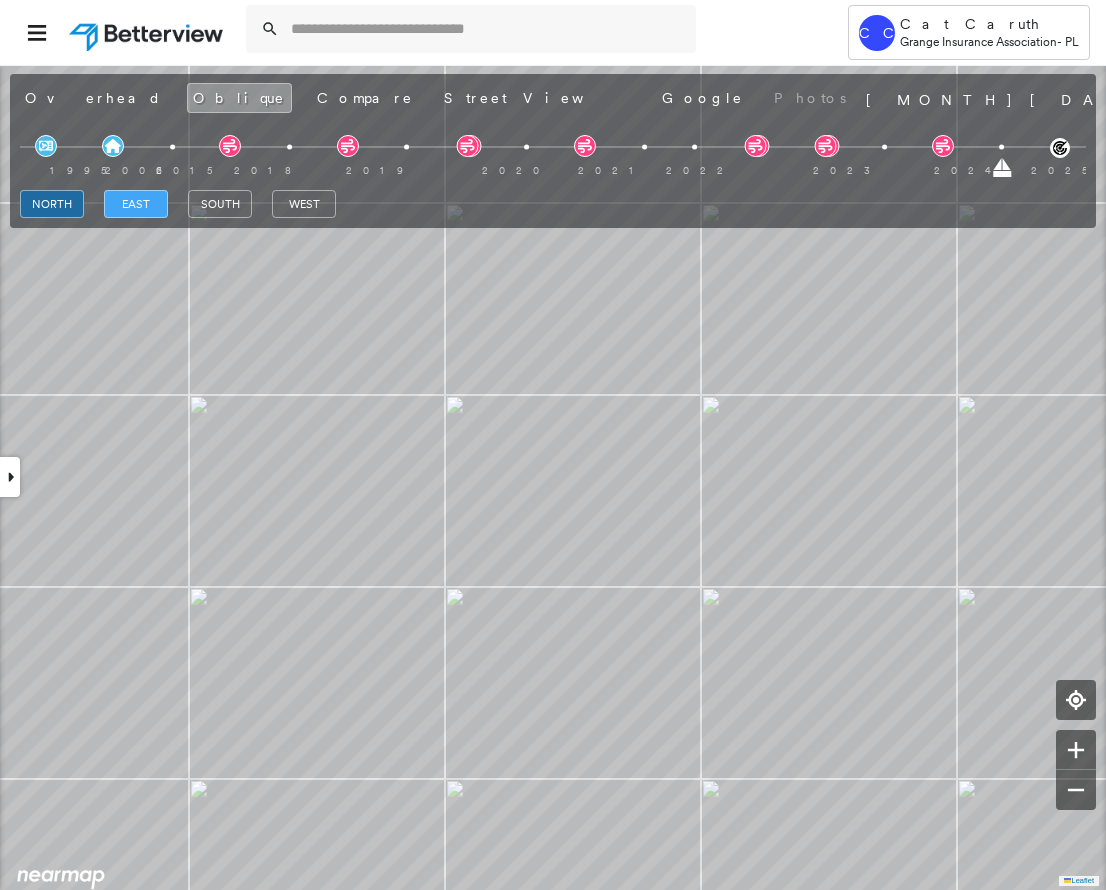 click on "east" at bounding box center (136, 204) 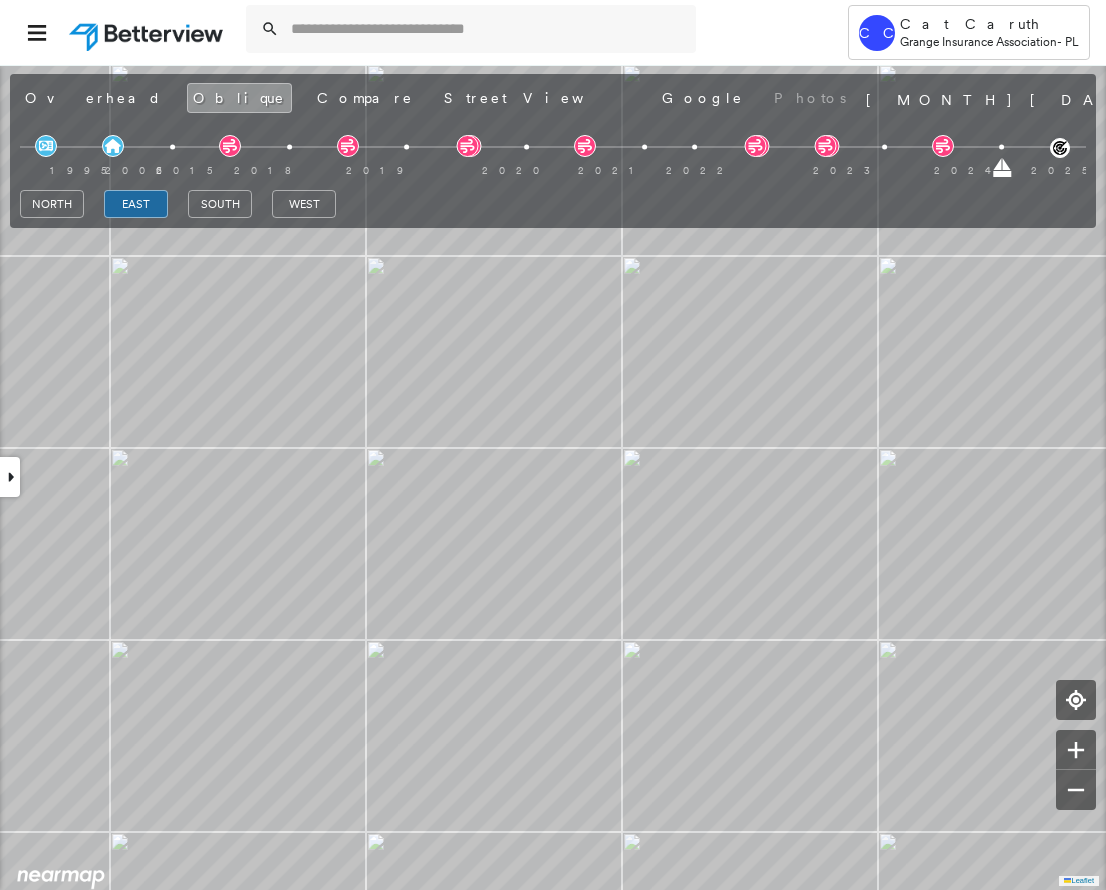 click at bounding box center (10, 477) 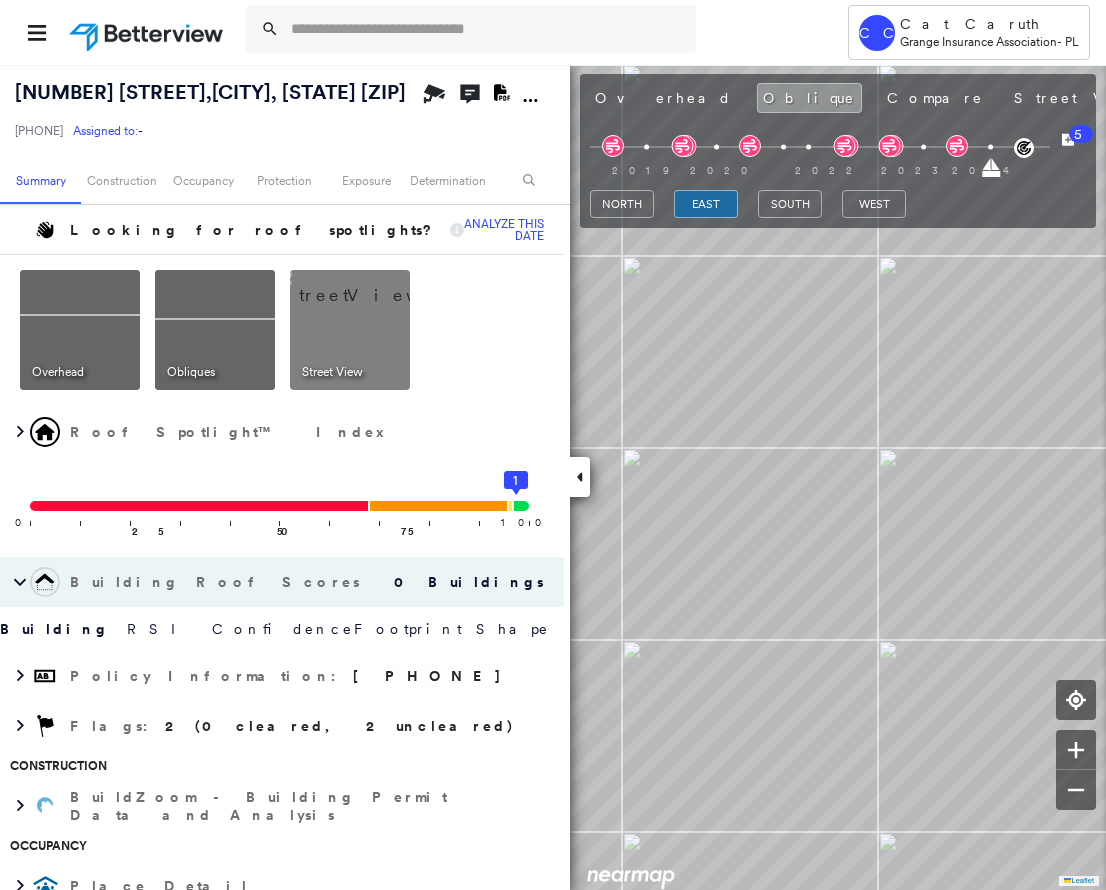 click at bounding box center (580, 477) 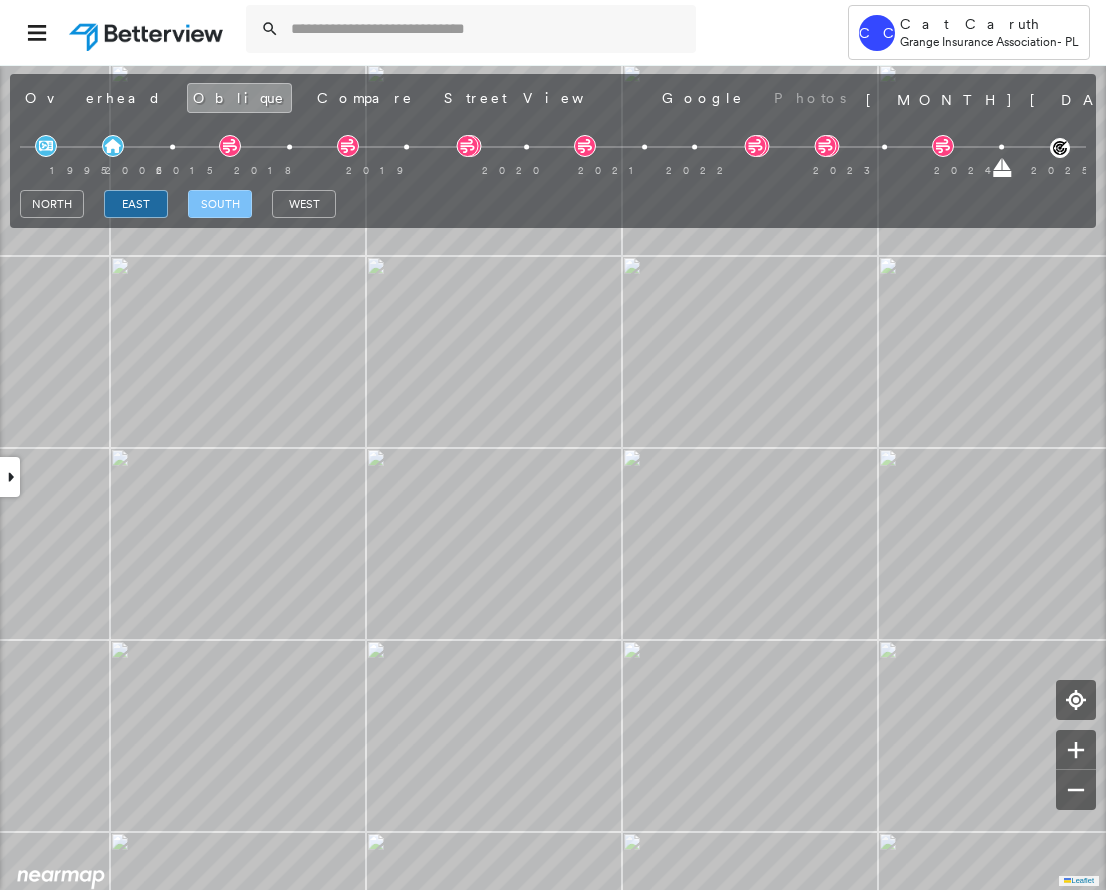 click on "south" at bounding box center [220, 204] 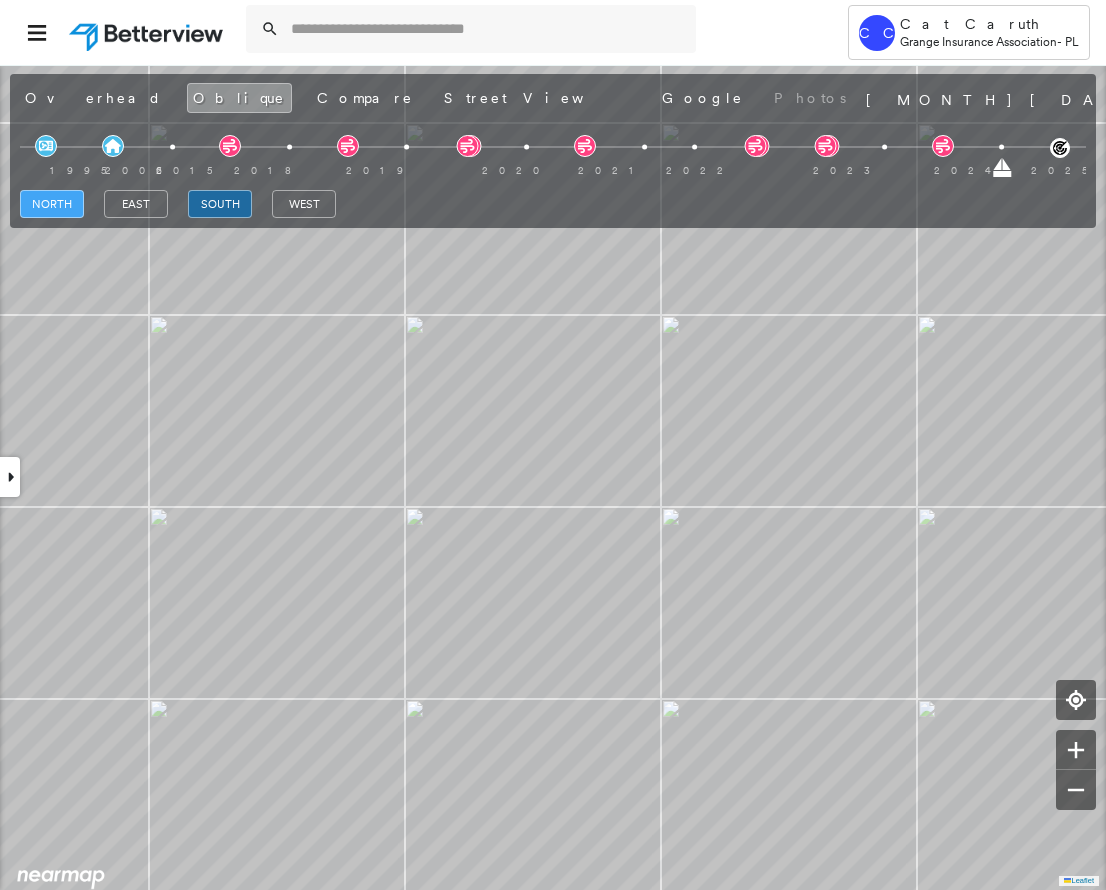 click on "north" at bounding box center (52, 204) 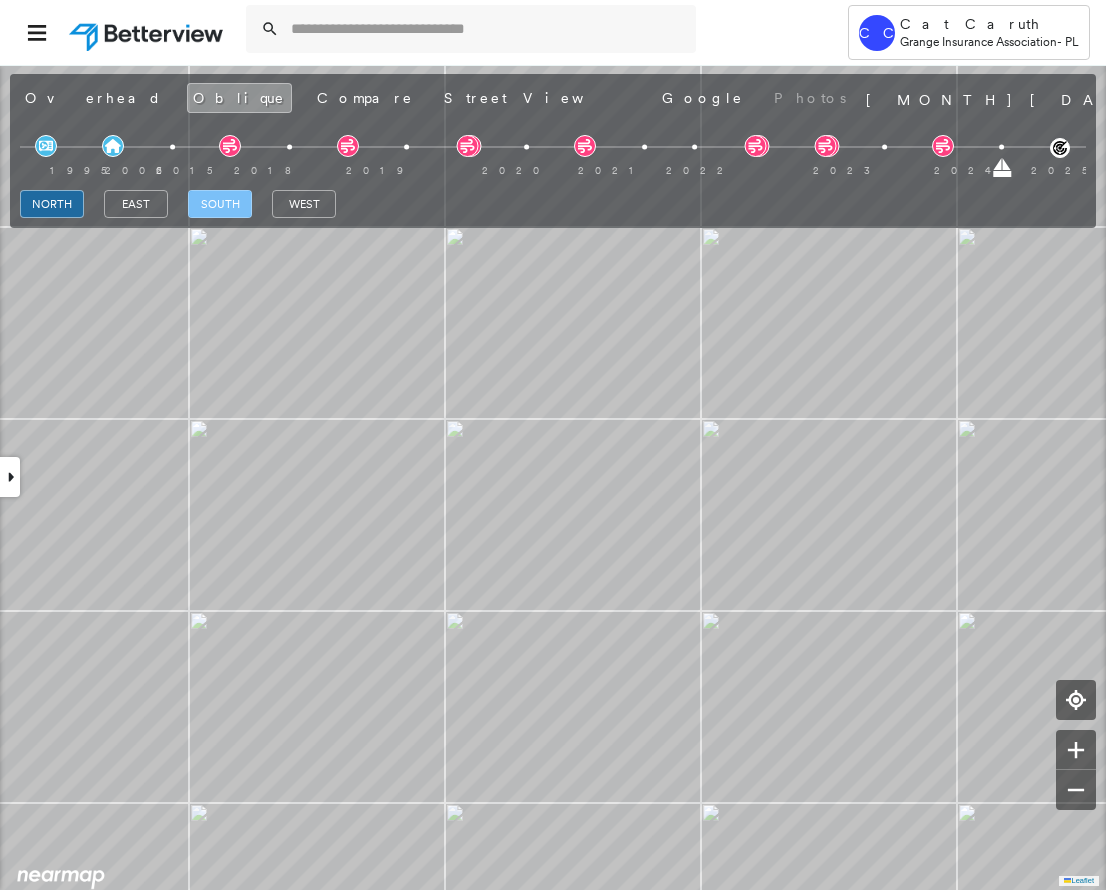 click on "south" at bounding box center [220, 204] 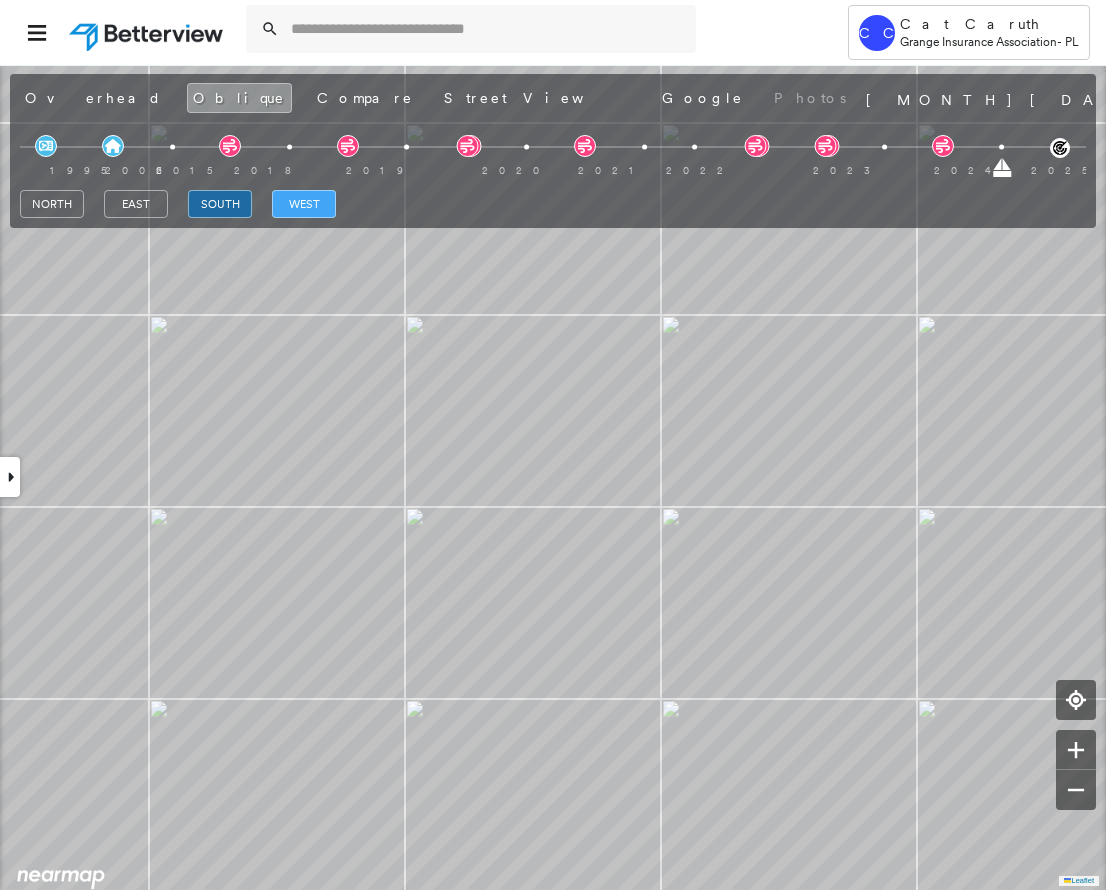 click on "west" at bounding box center [304, 204] 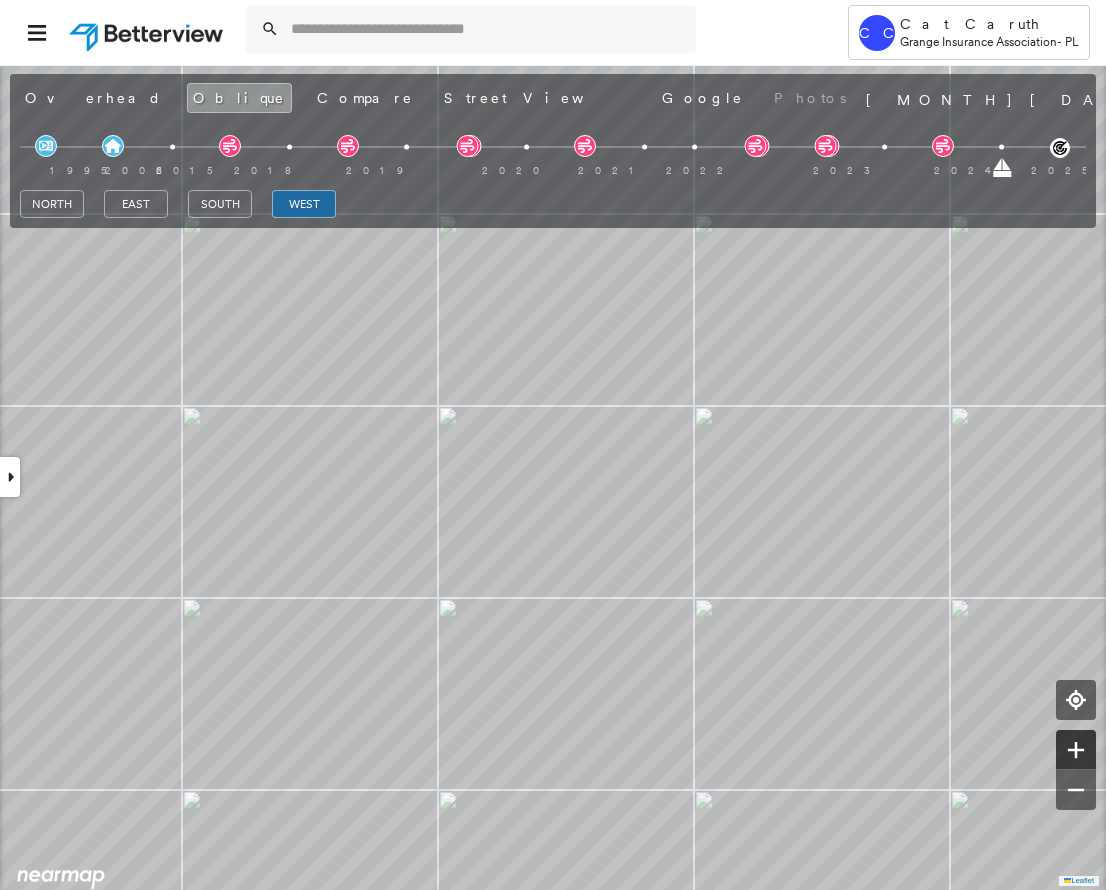click 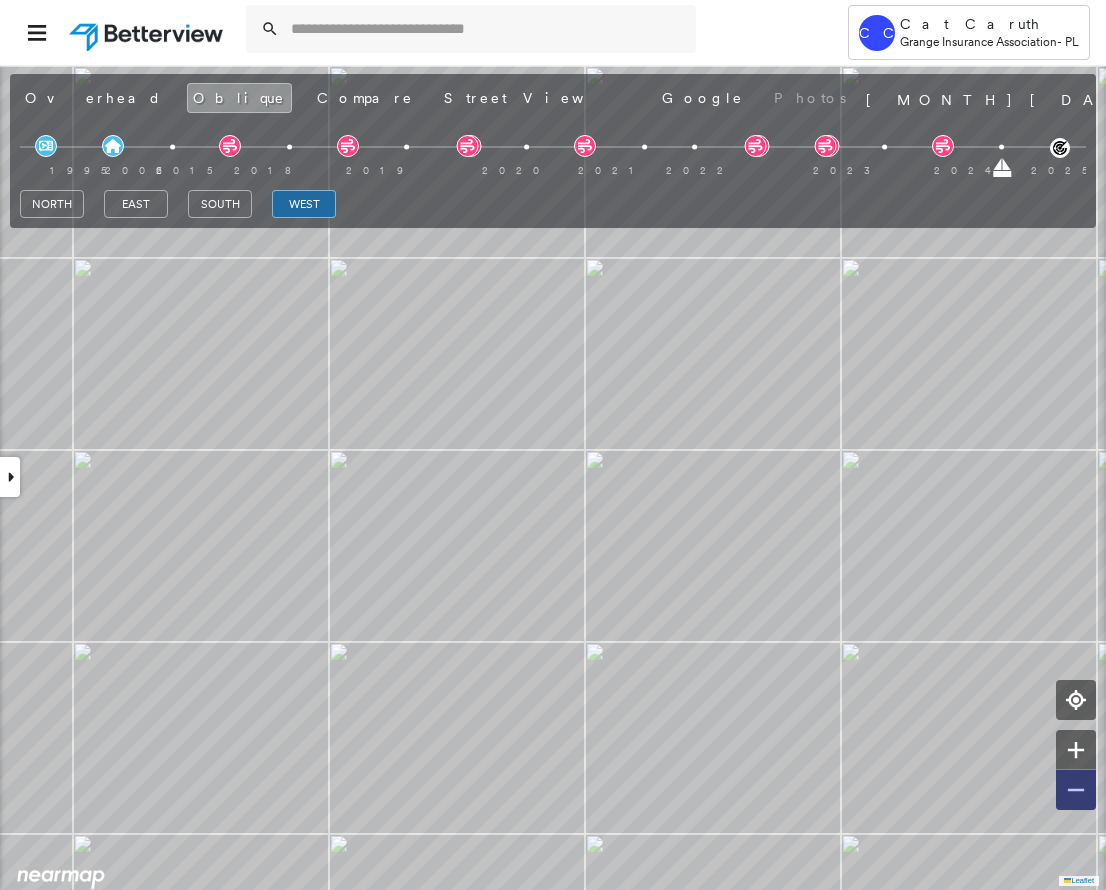 click 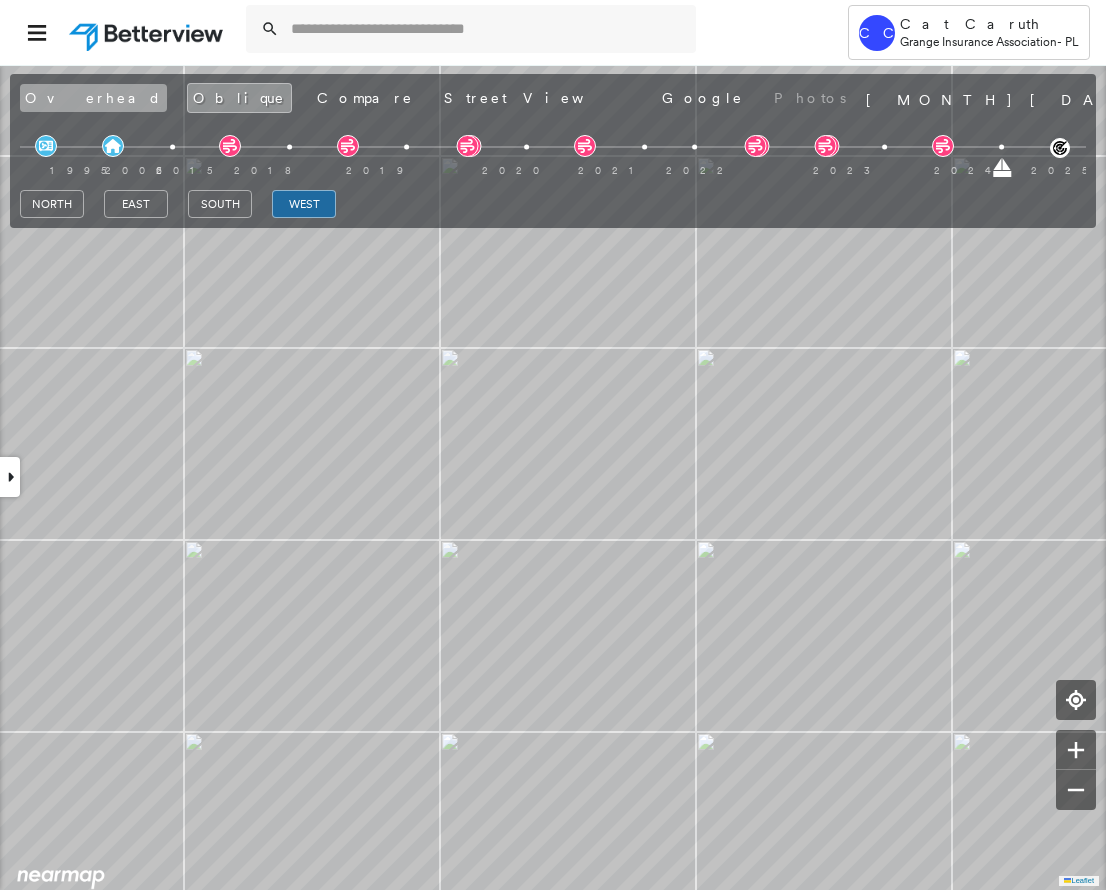 click on "Overhead" at bounding box center (93, 98) 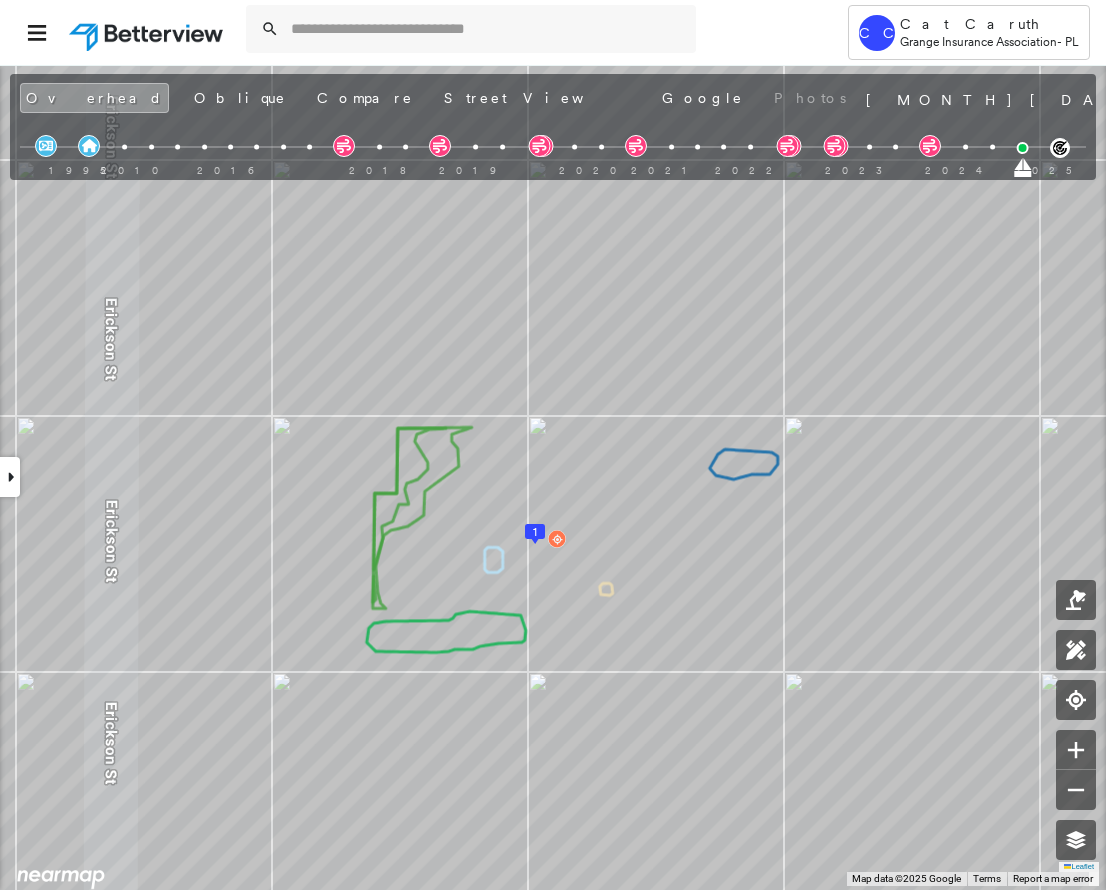 click at bounding box center (10, 477) 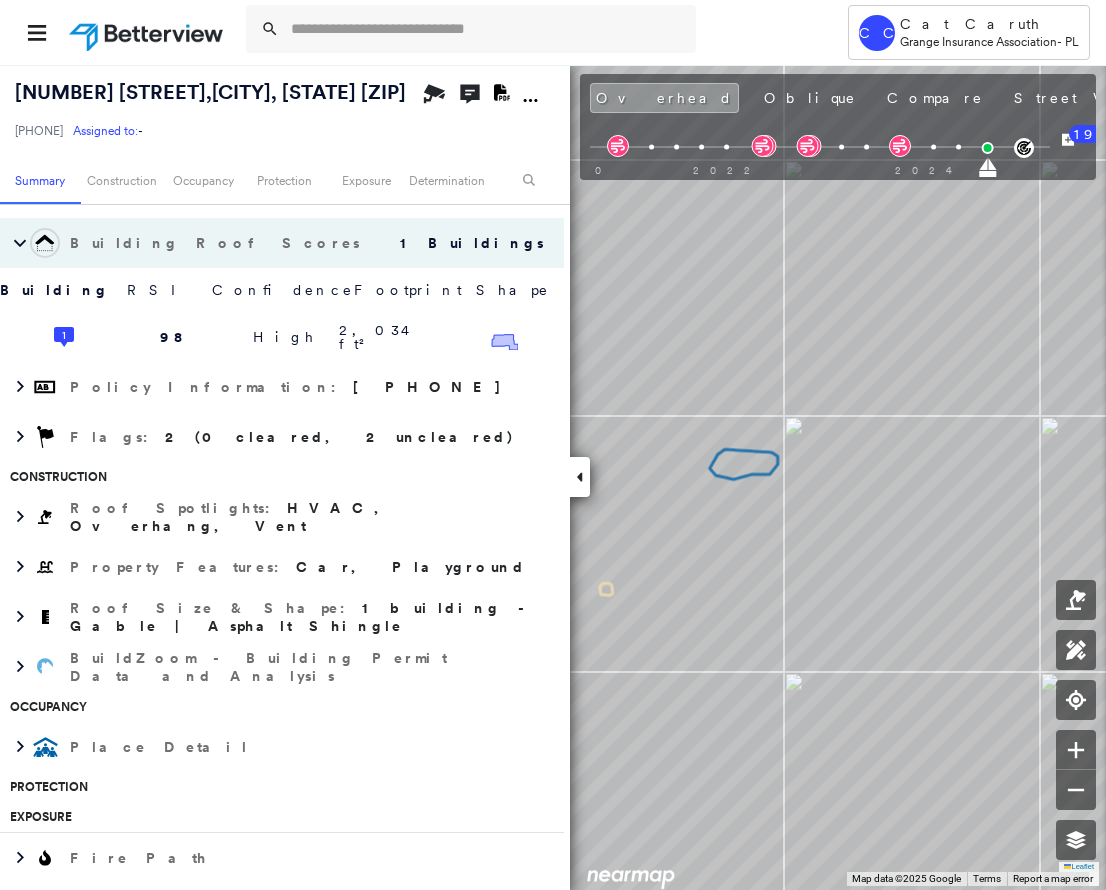 scroll, scrollTop: 324, scrollLeft: 0, axis: vertical 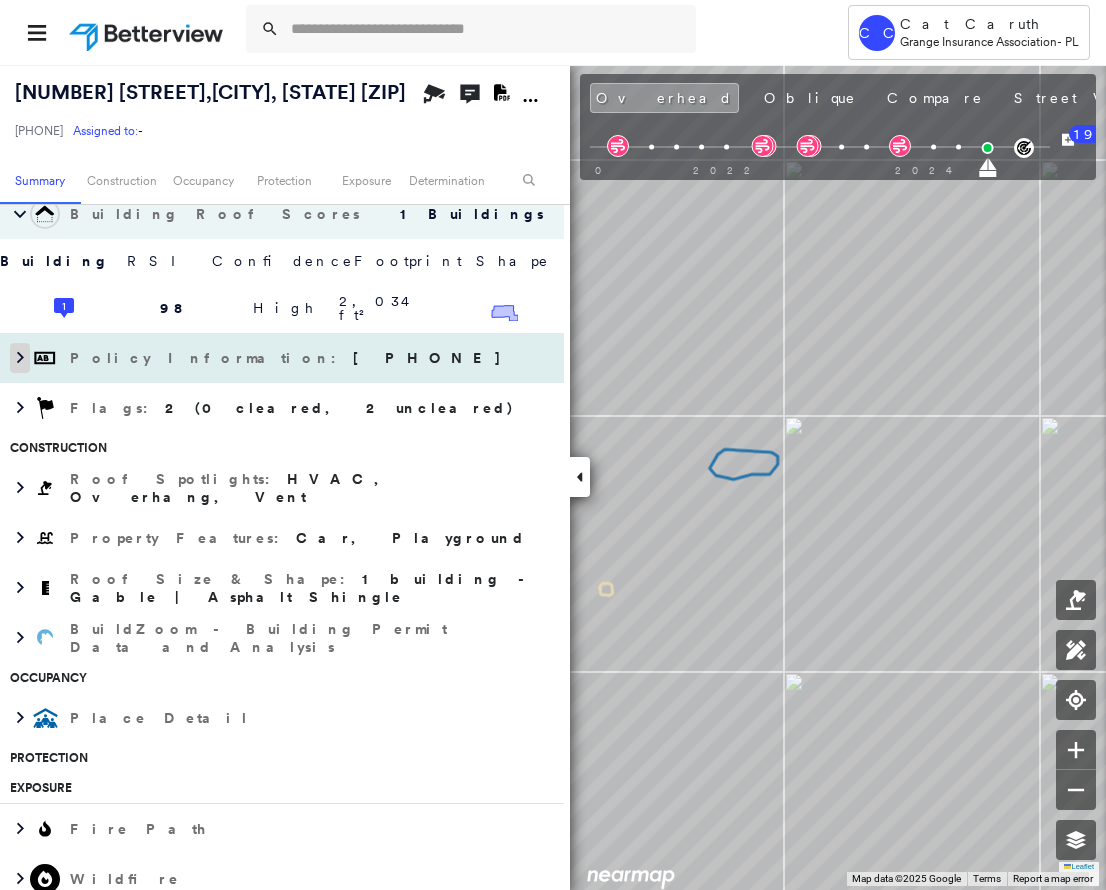 click at bounding box center (20, 358) 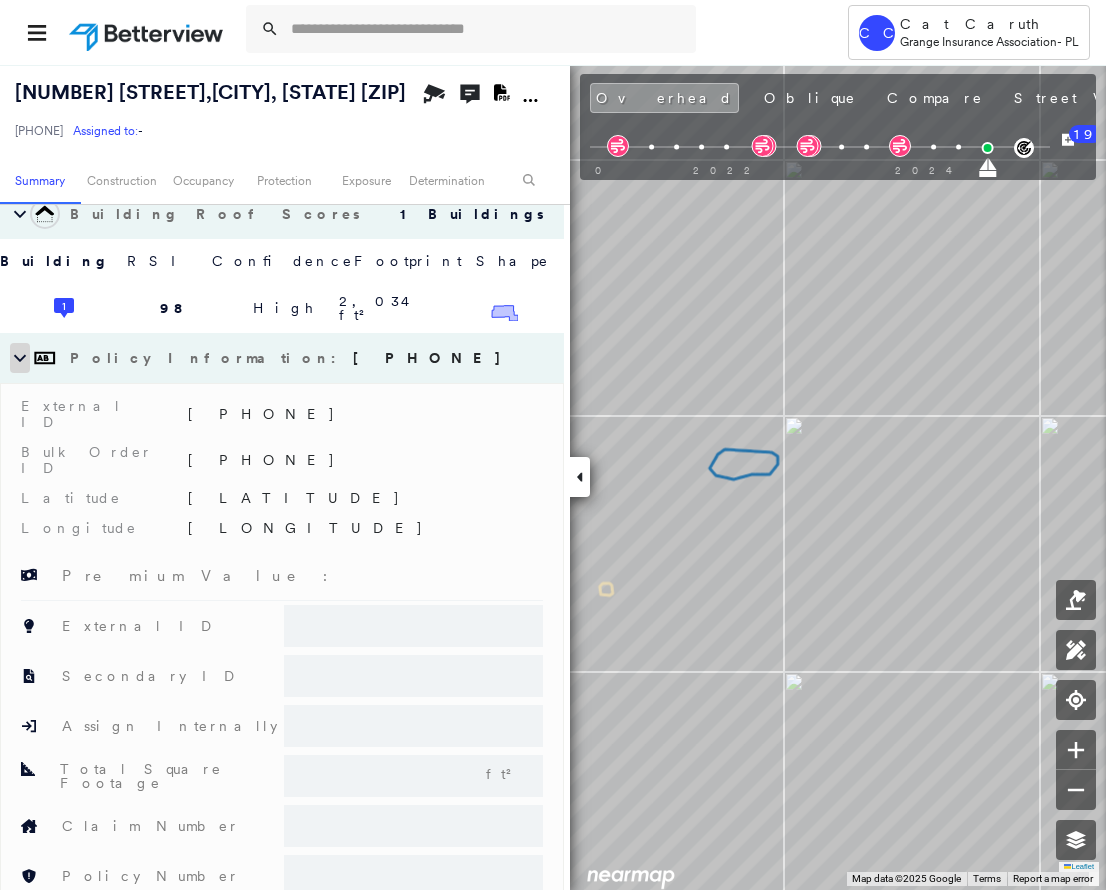 type on "**********" 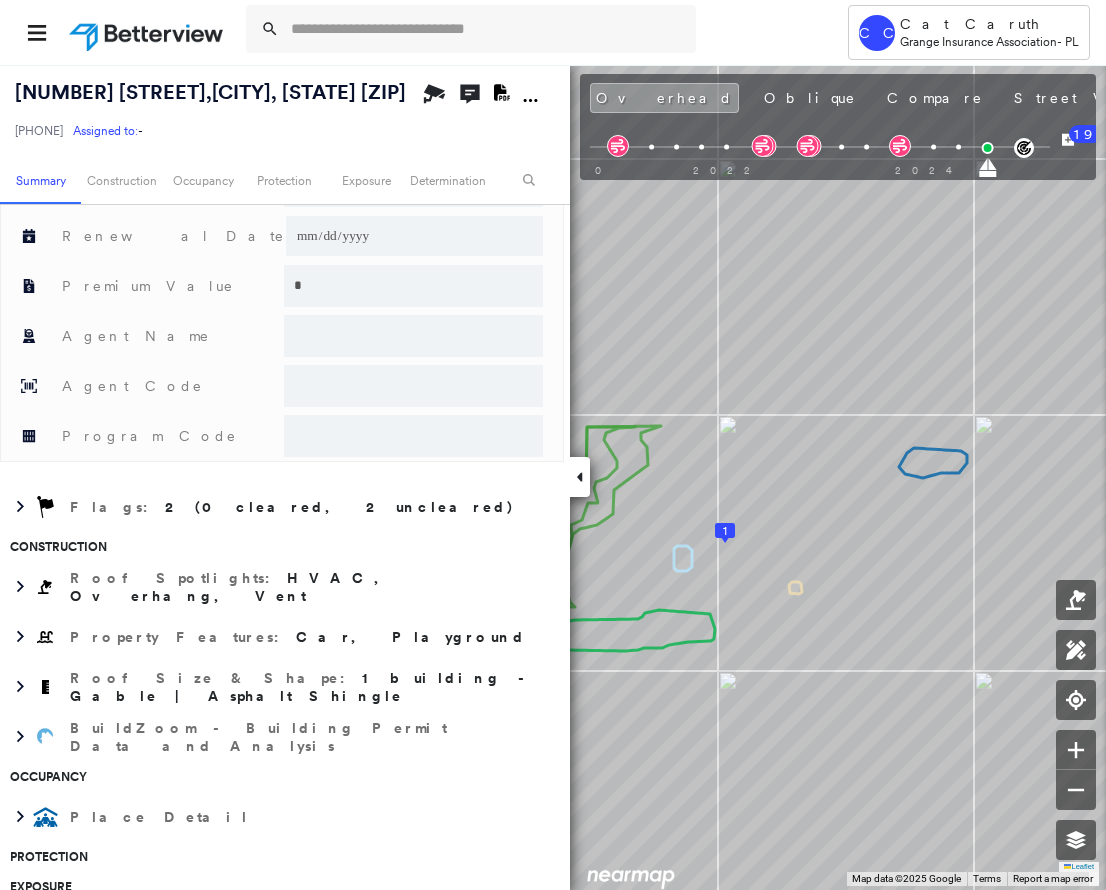 scroll, scrollTop: 1404, scrollLeft: 0, axis: vertical 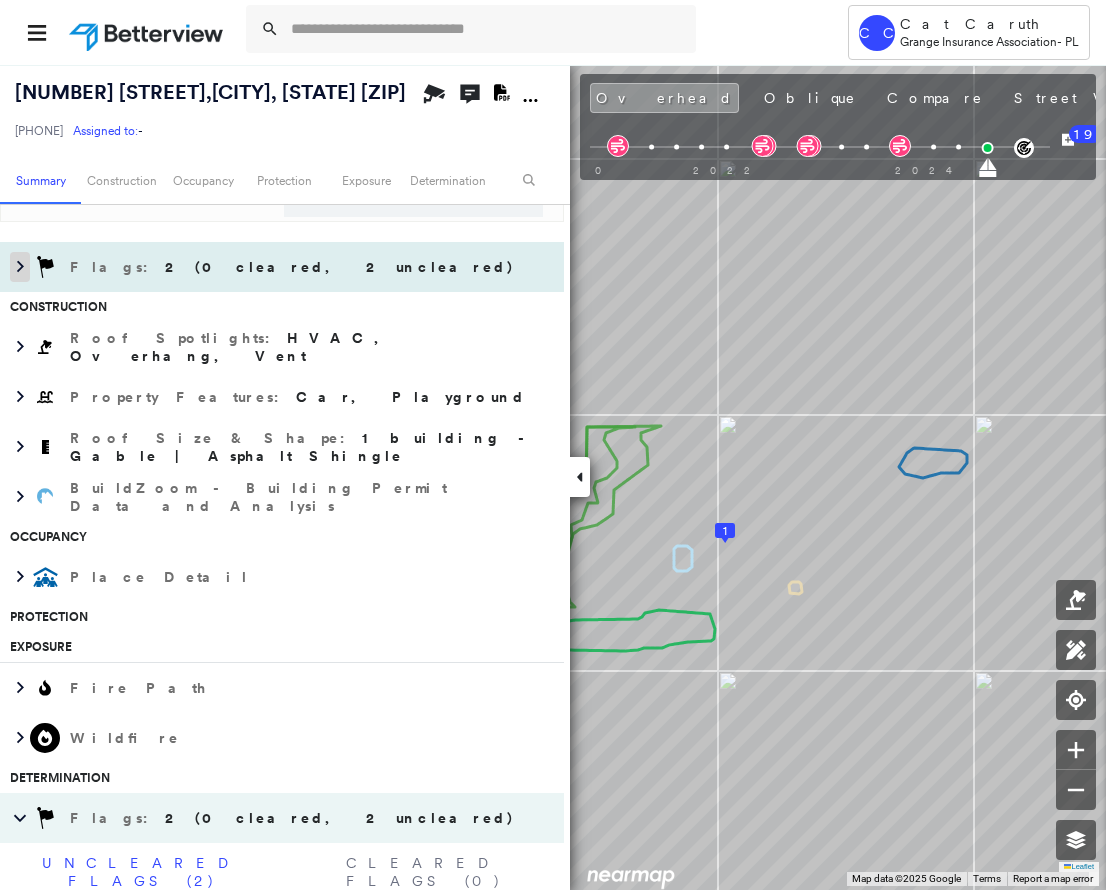 click 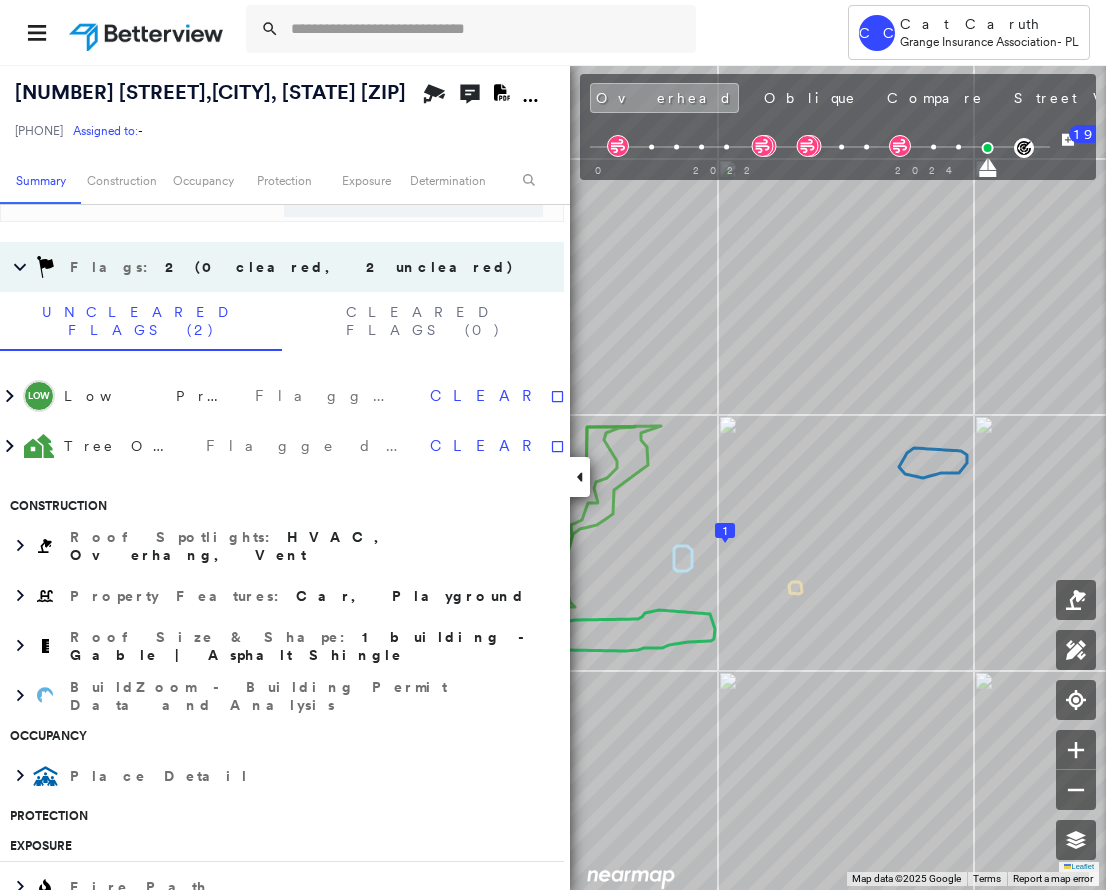 scroll, scrollTop: 1512, scrollLeft: 0, axis: vertical 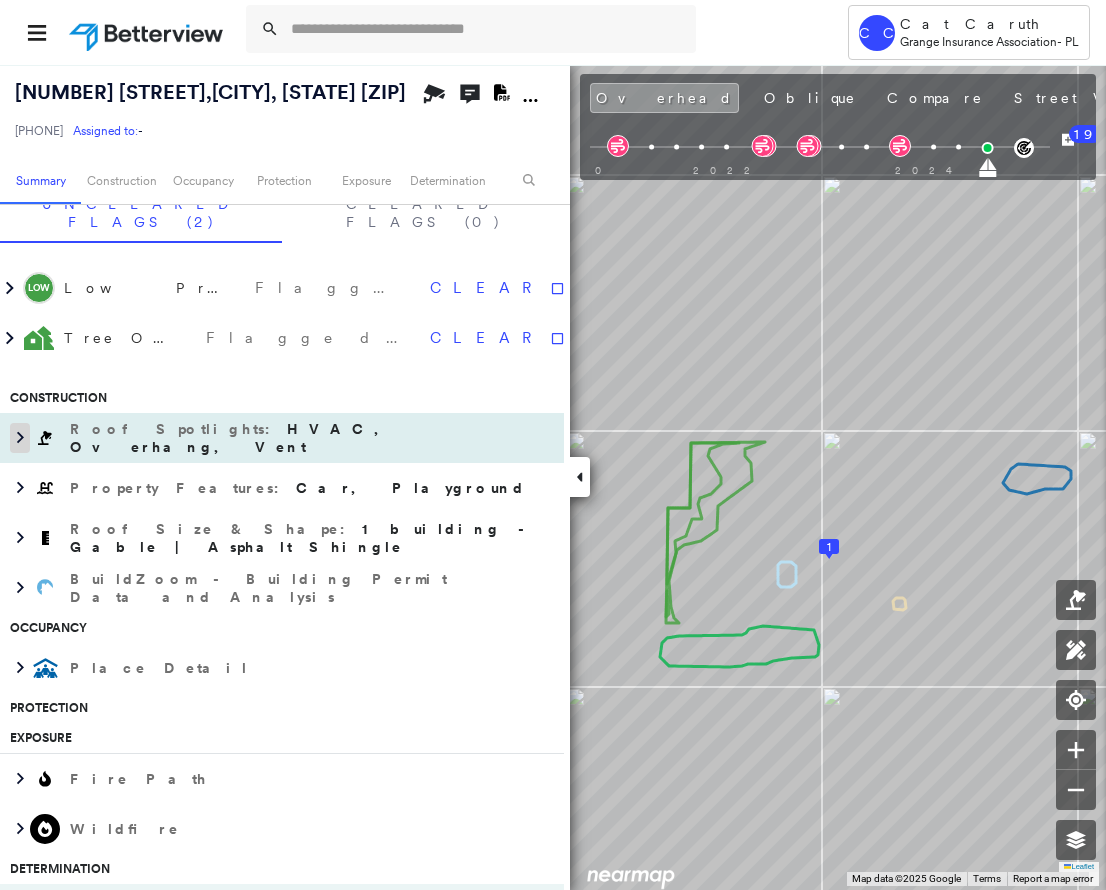 click at bounding box center (20, 438) 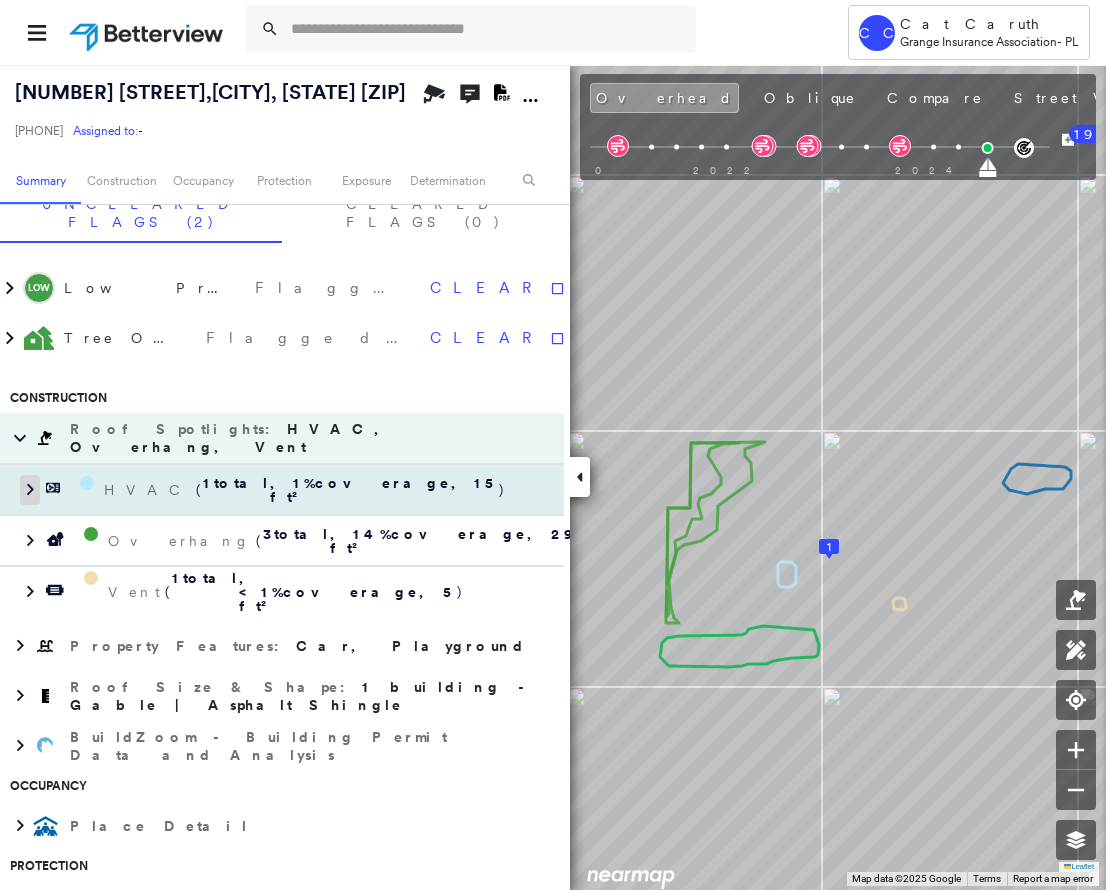 click 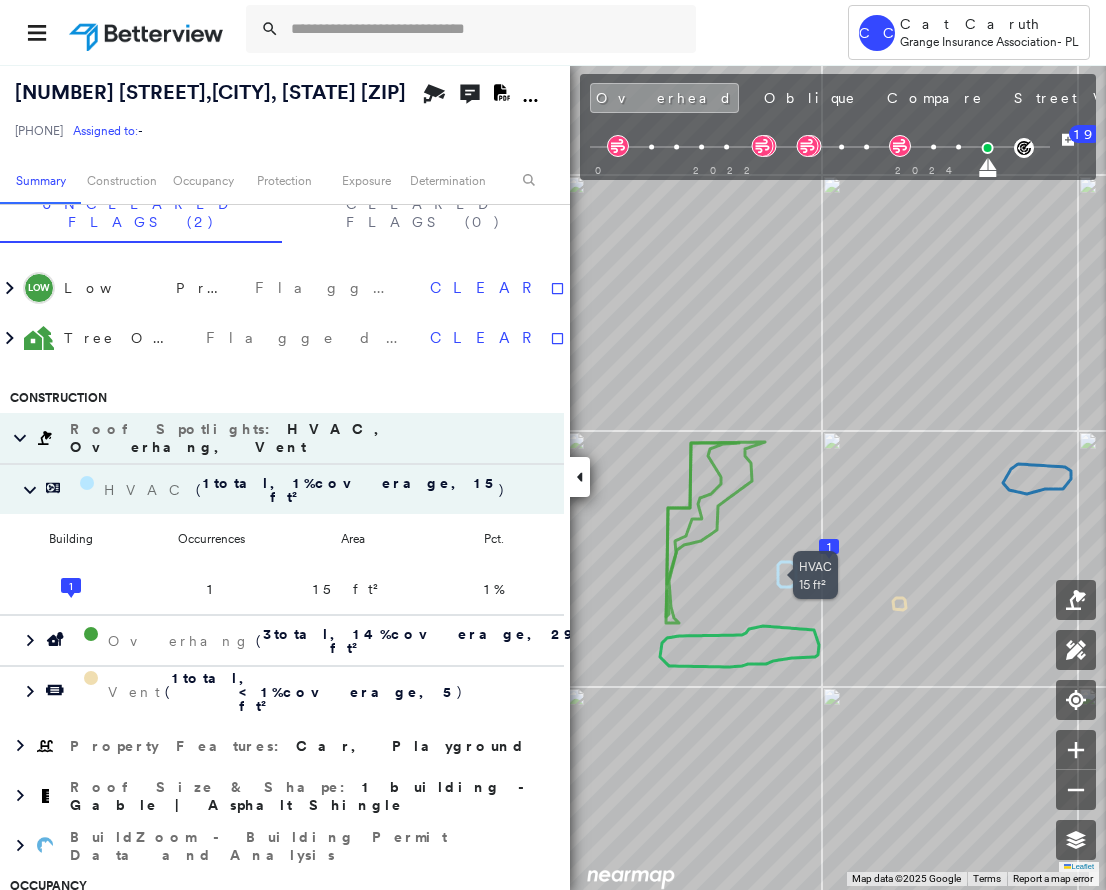 click 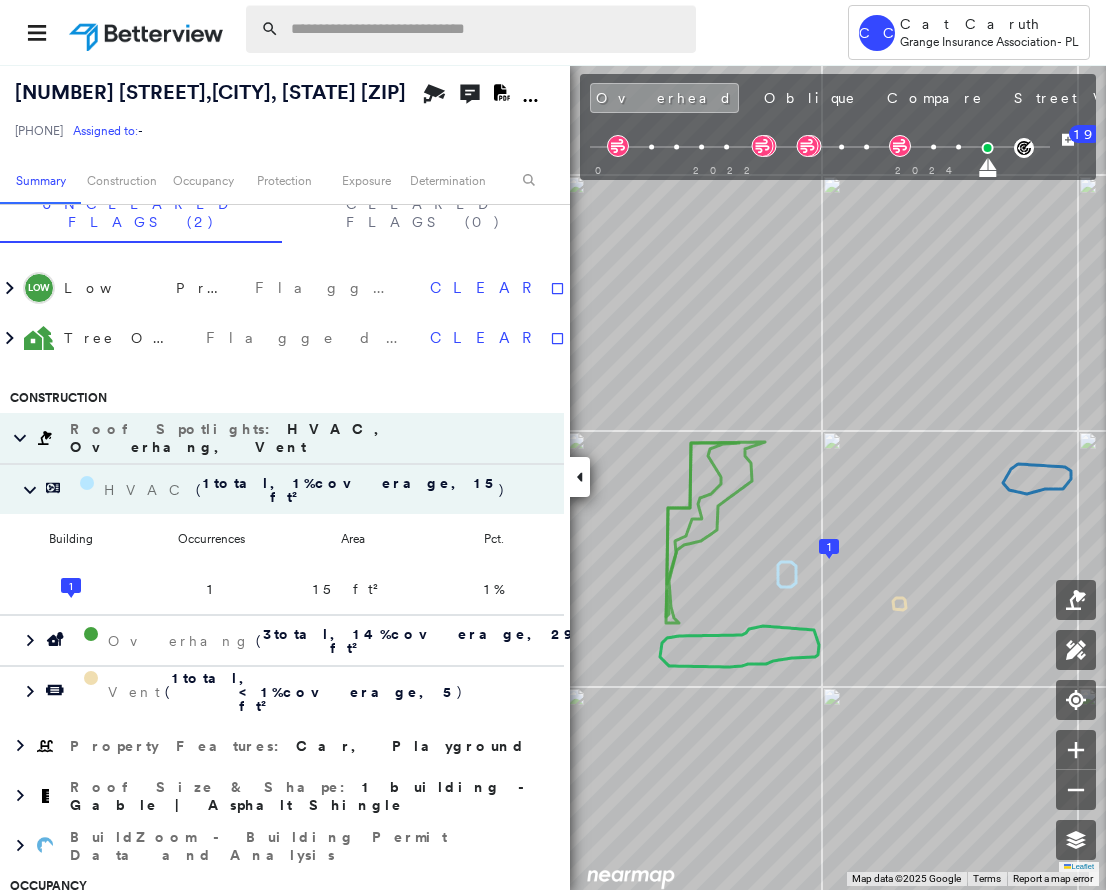 click at bounding box center (487, 29) 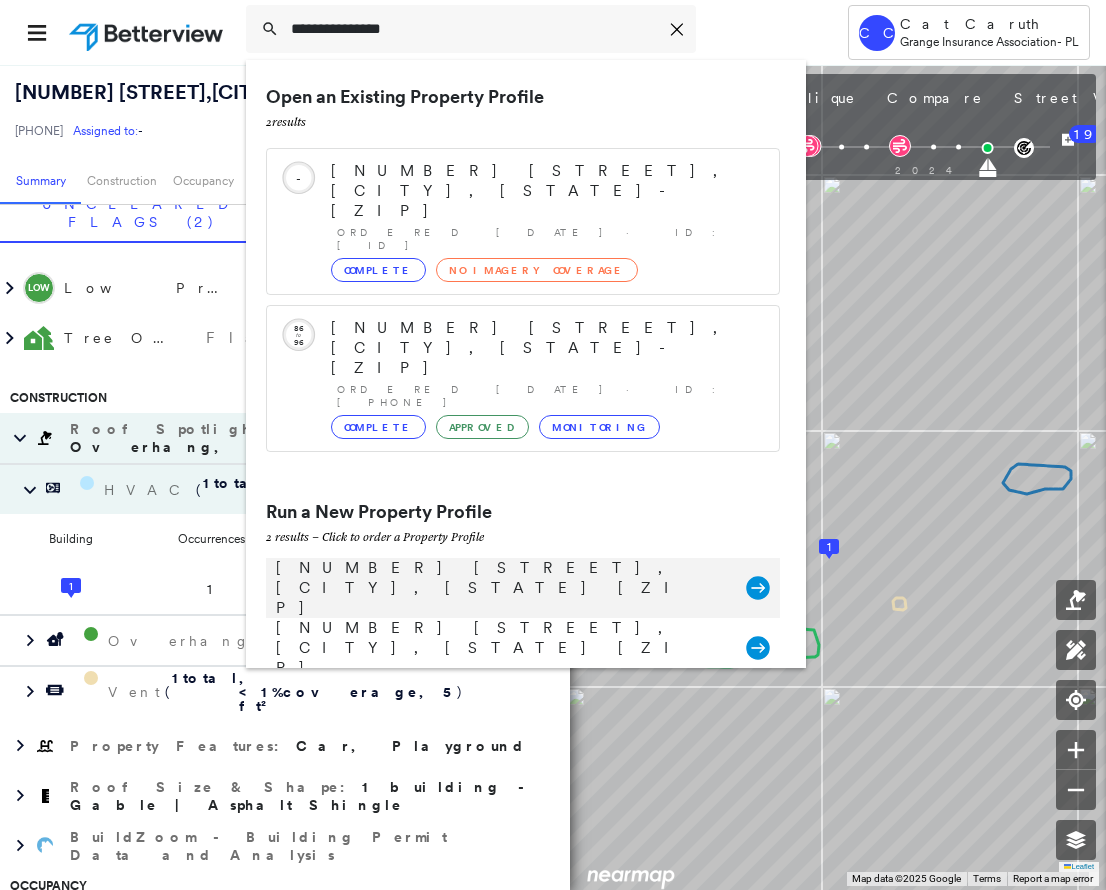 type on "**********" 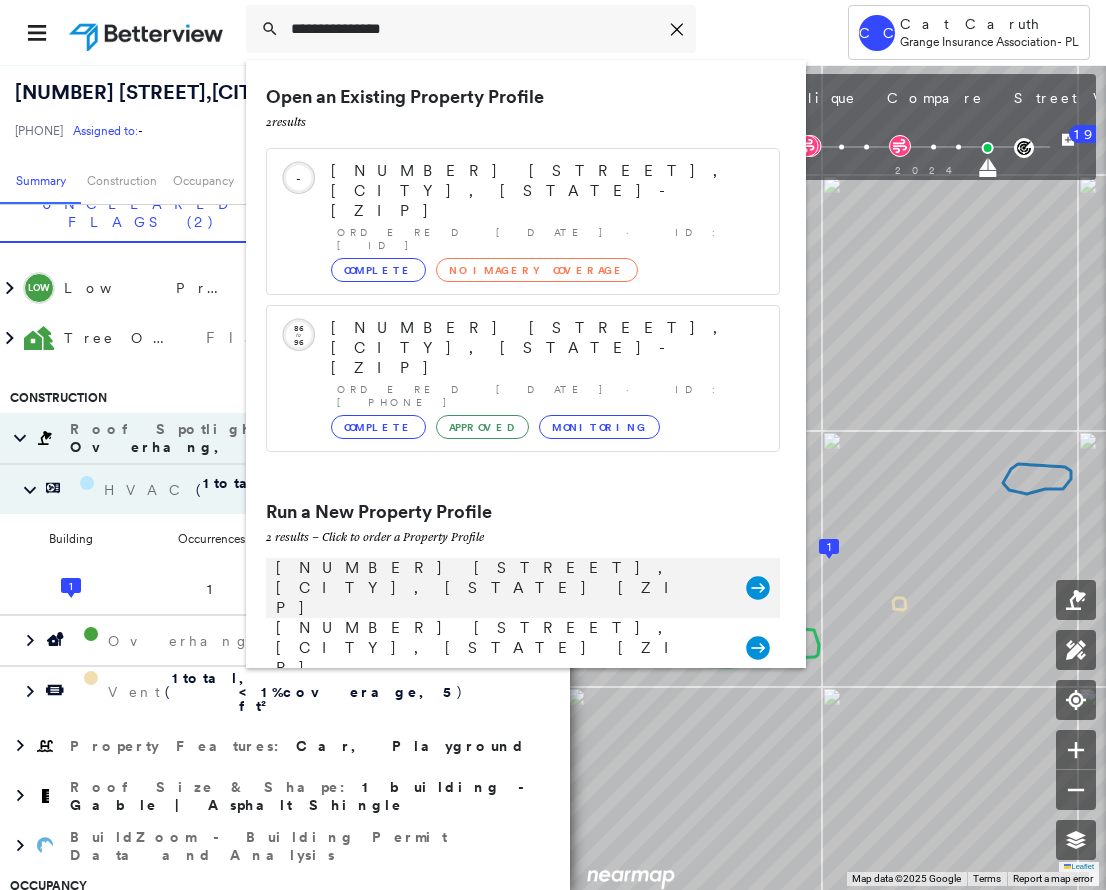 click on "[NUMBER] [STREET], [CITY], [STATE] [ZIP]" at bounding box center (501, 588) 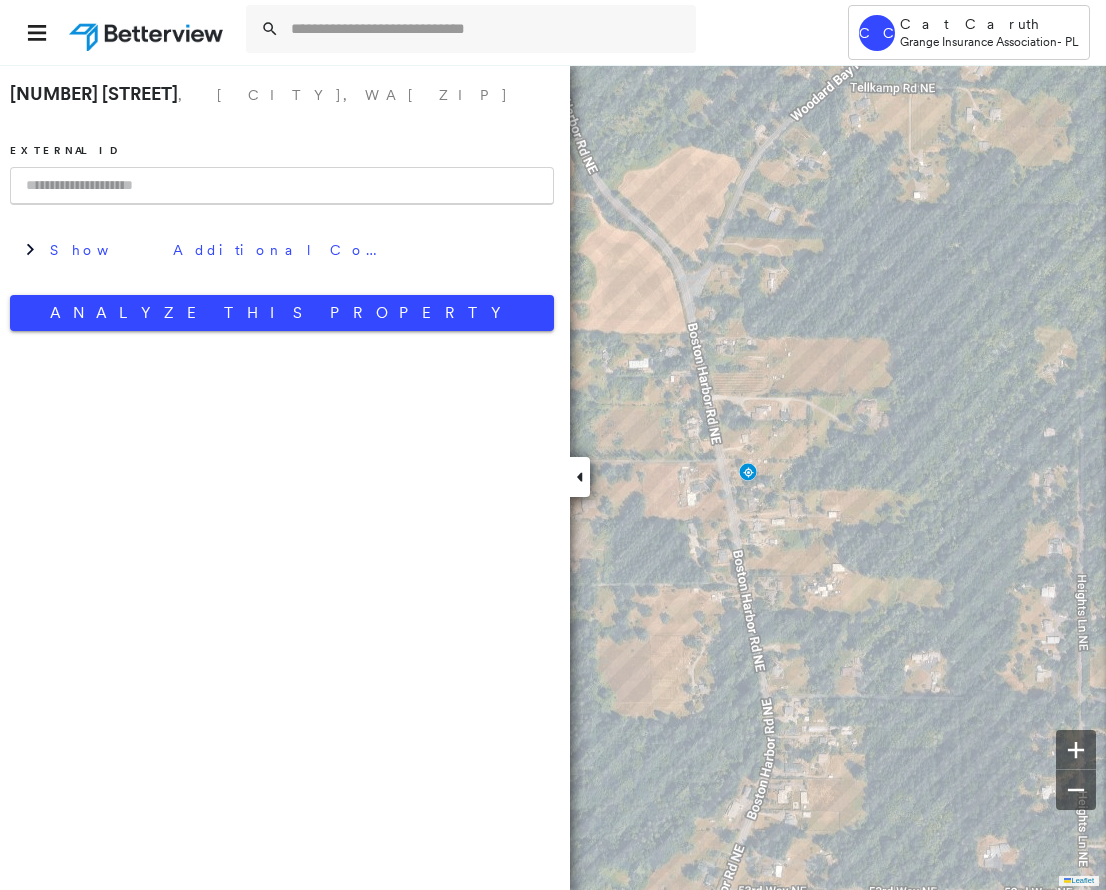 click at bounding box center (282, 186) 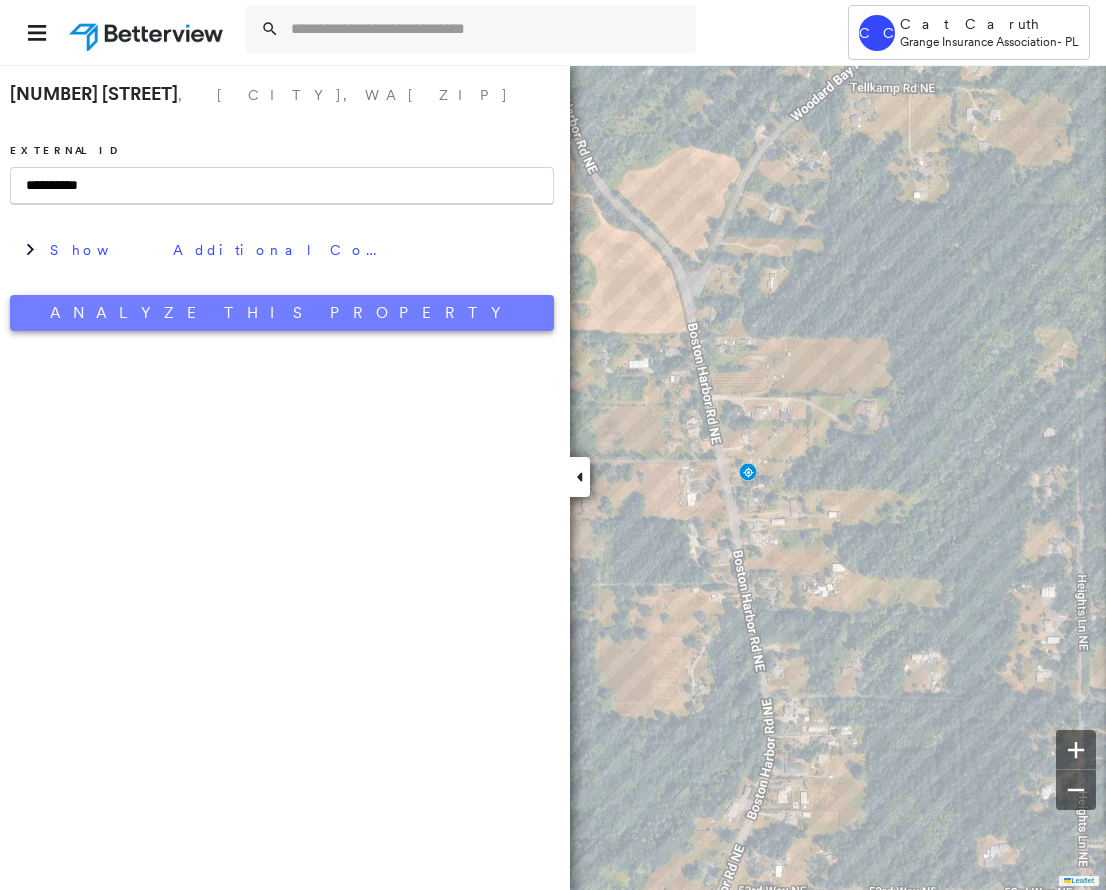 type on "**********" 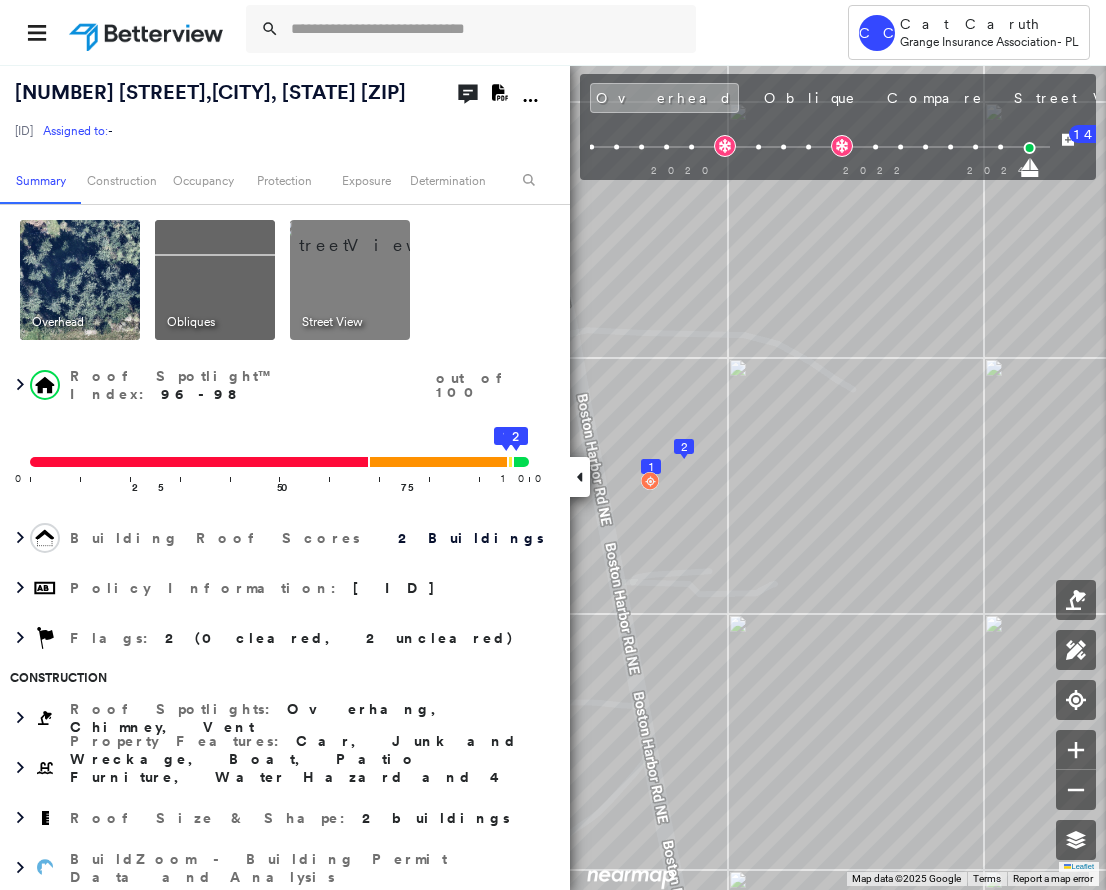 click 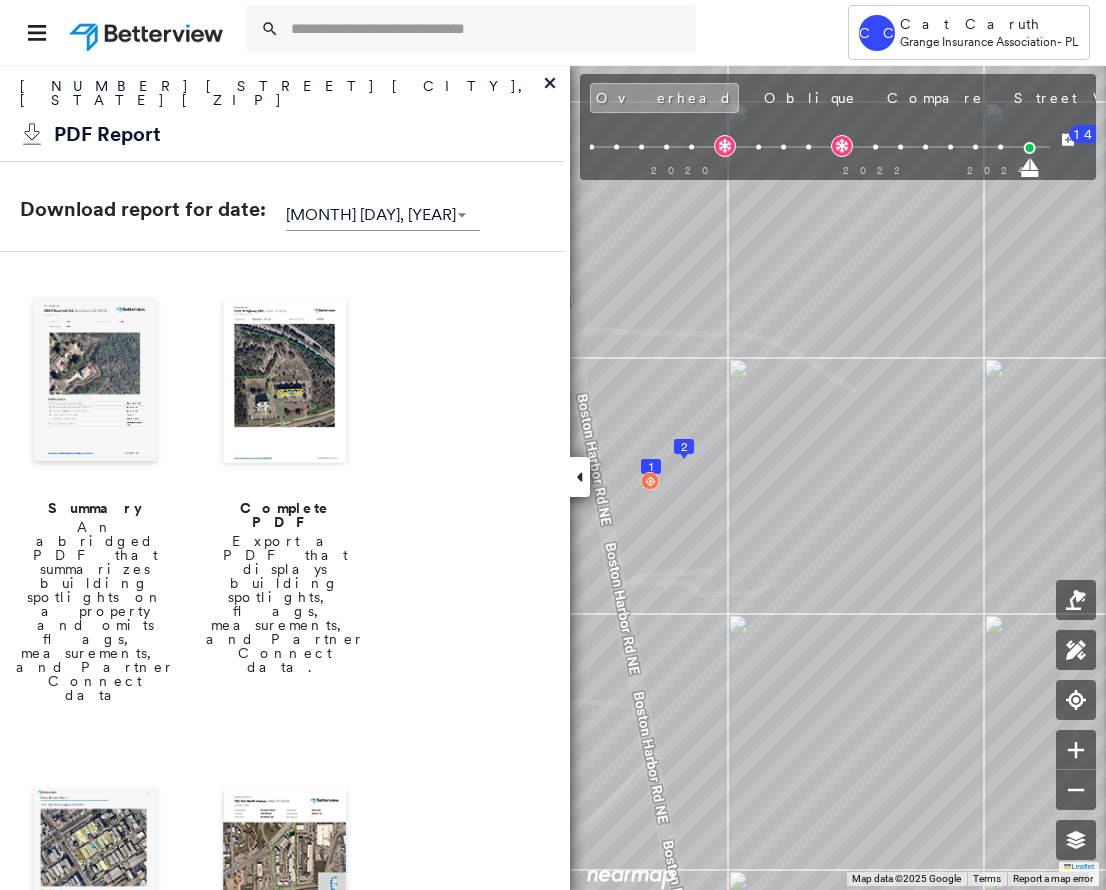 click on "An abridged PDF that summarizes building spotlights on a property and omits flags, measurements, and Partner Connect data" at bounding box center [95, 611] 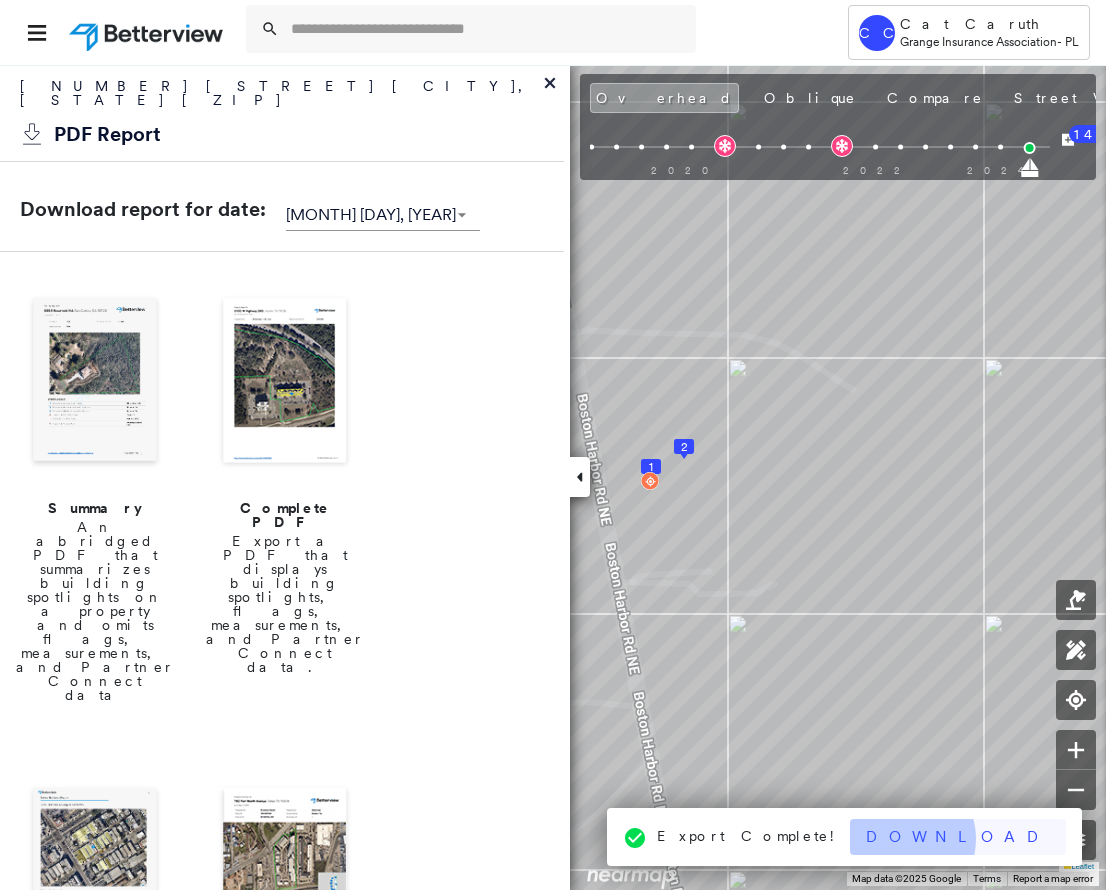 click on "Download" at bounding box center (958, 837) 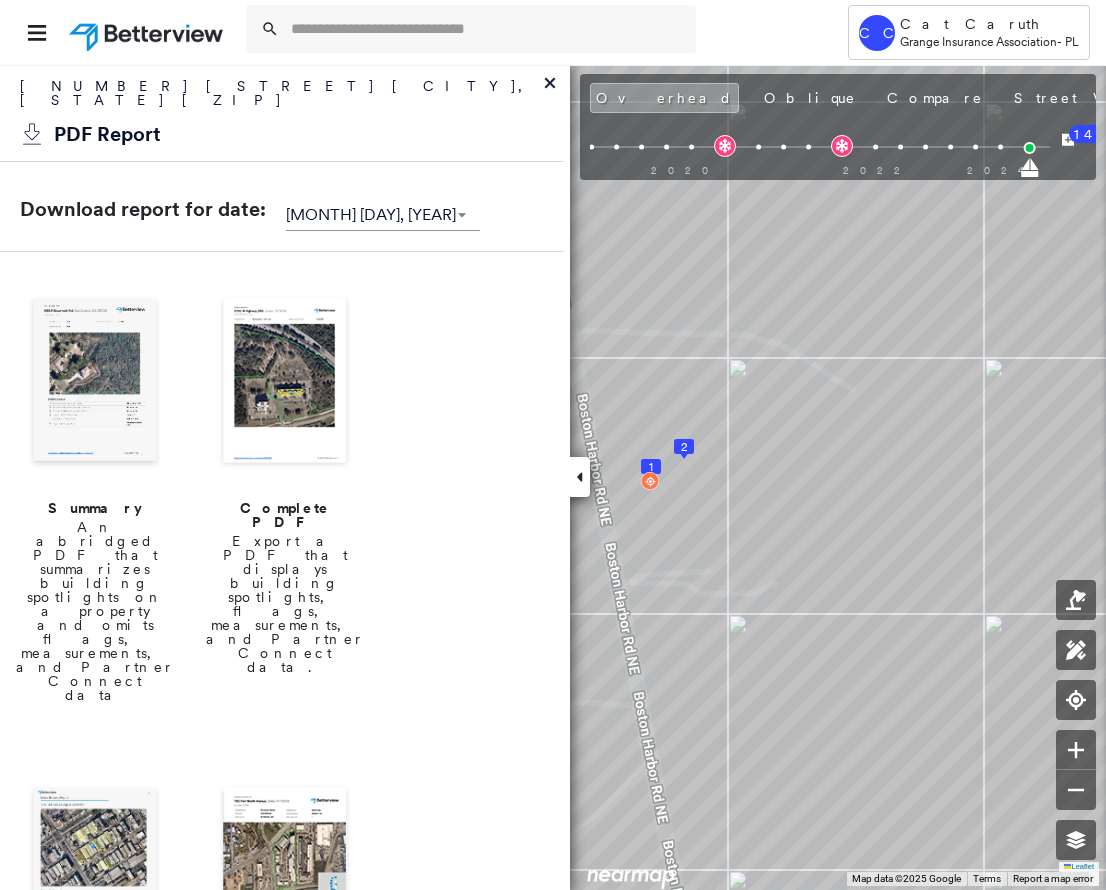click 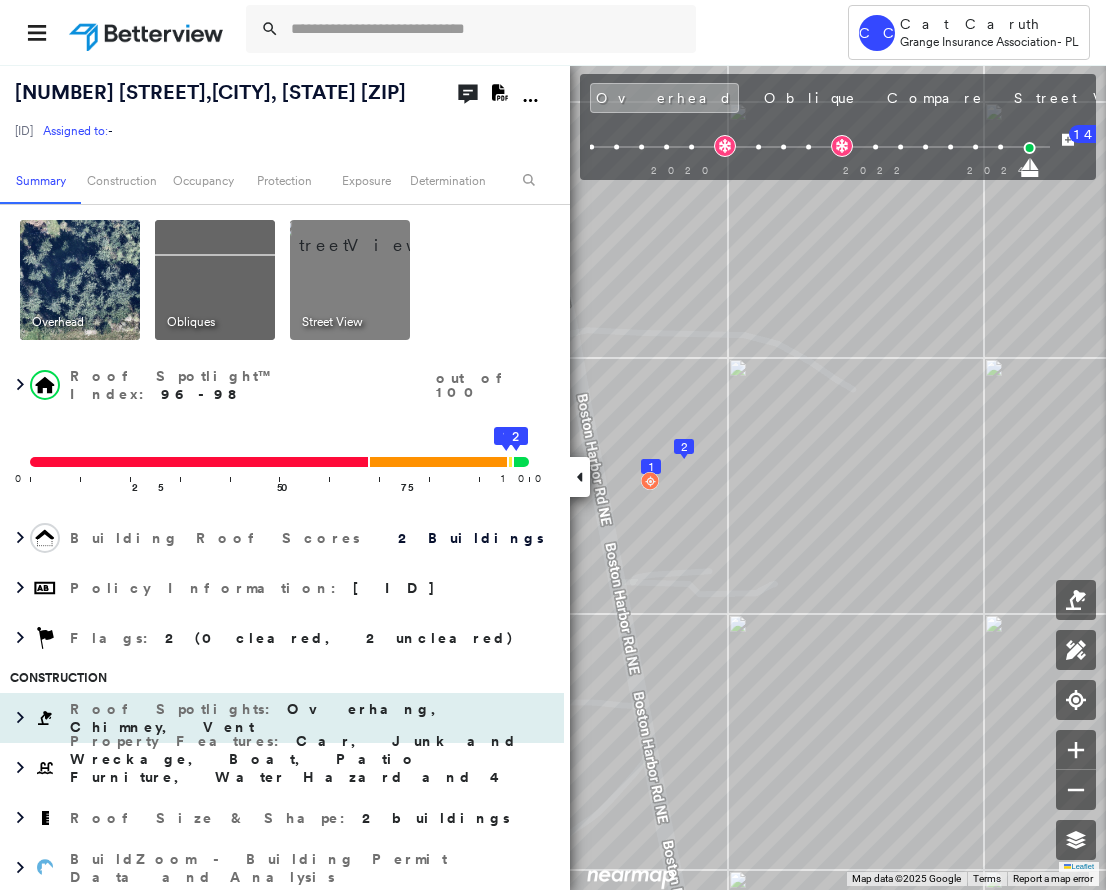 scroll, scrollTop: 108, scrollLeft: 0, axis: vertical 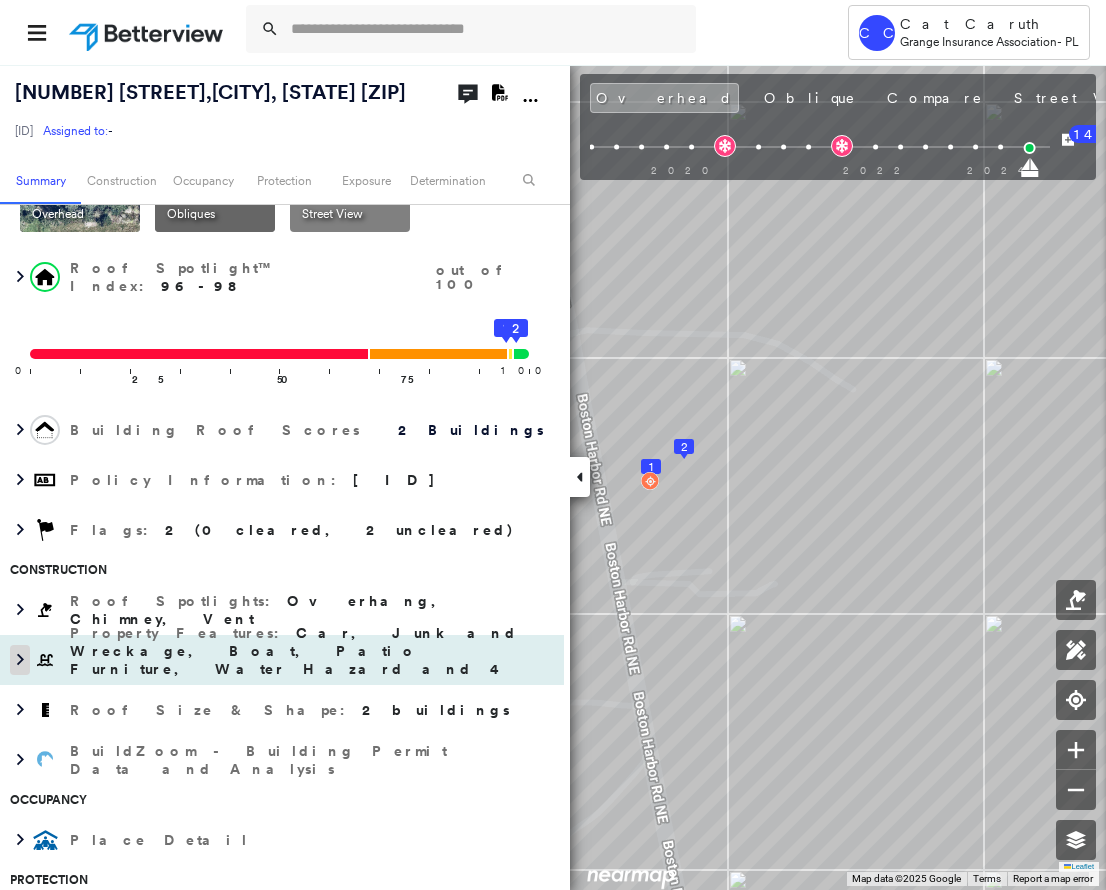 click 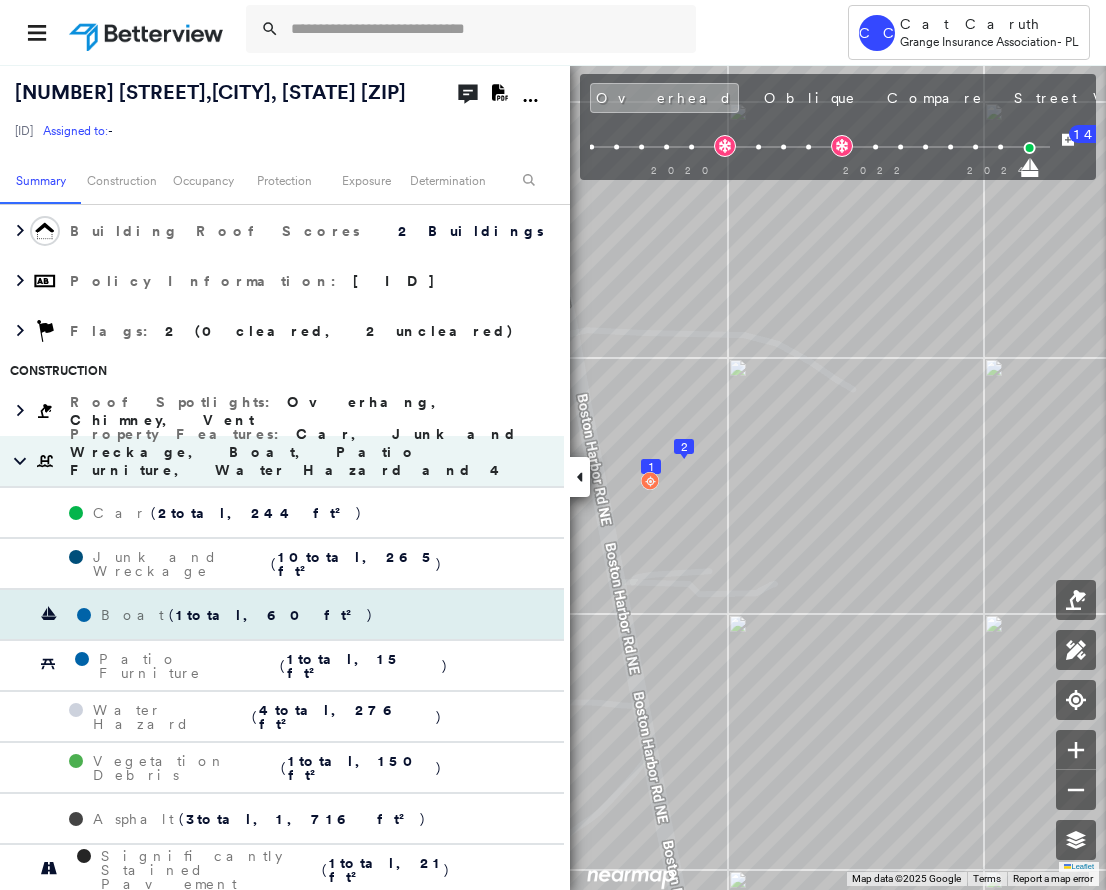 scroll, scrollTop: 324, scrollLeft: 0, axis: vertical 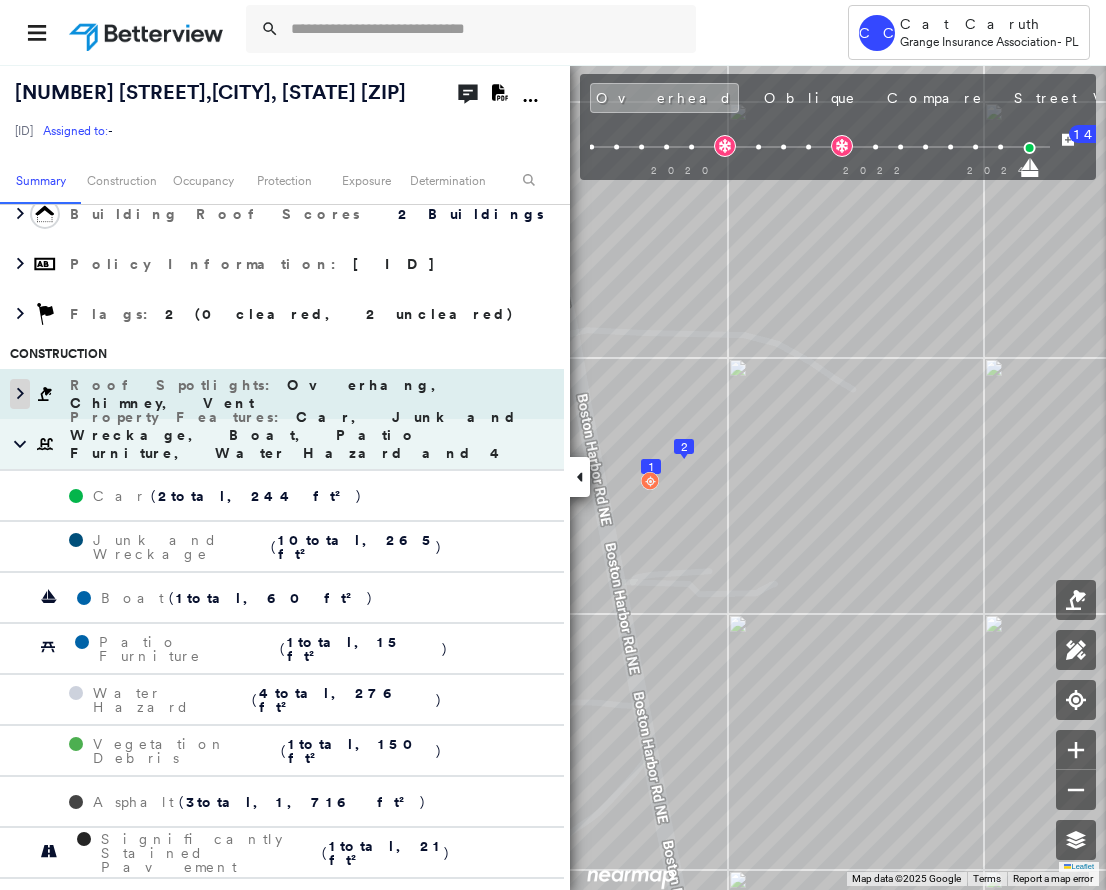 click 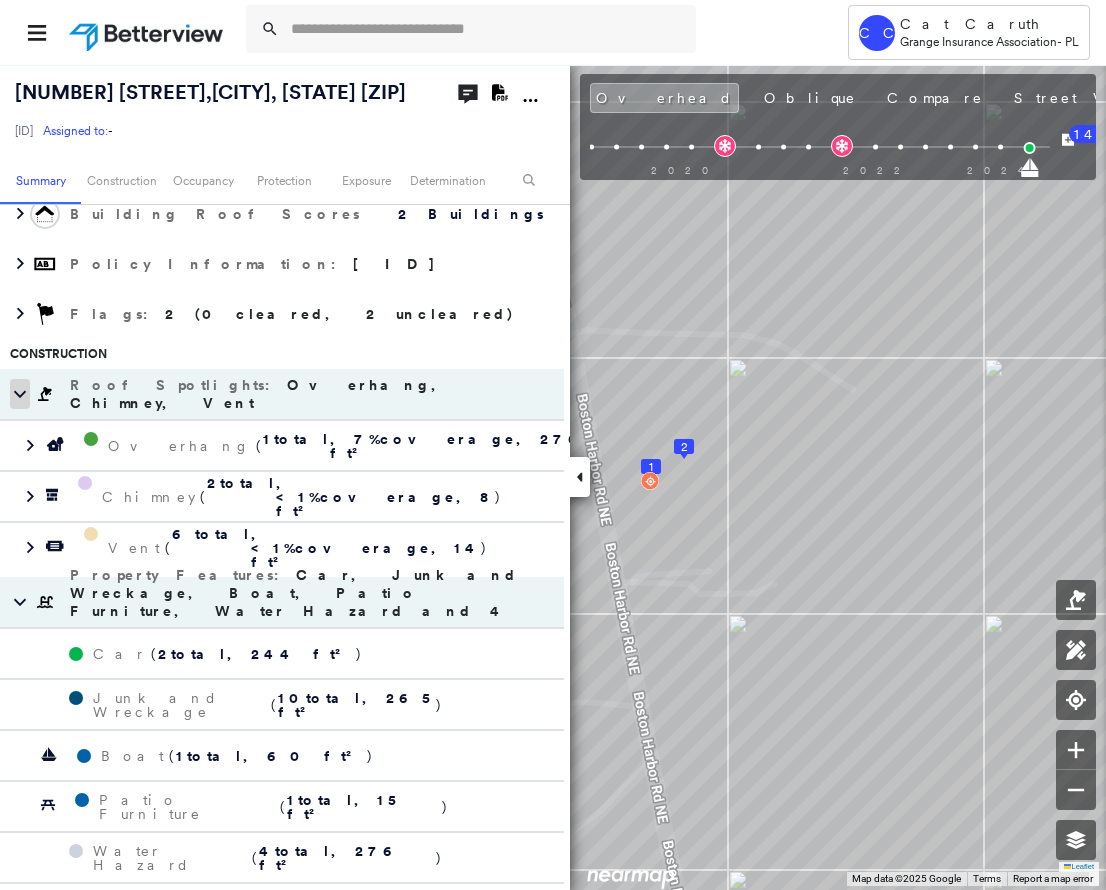 click 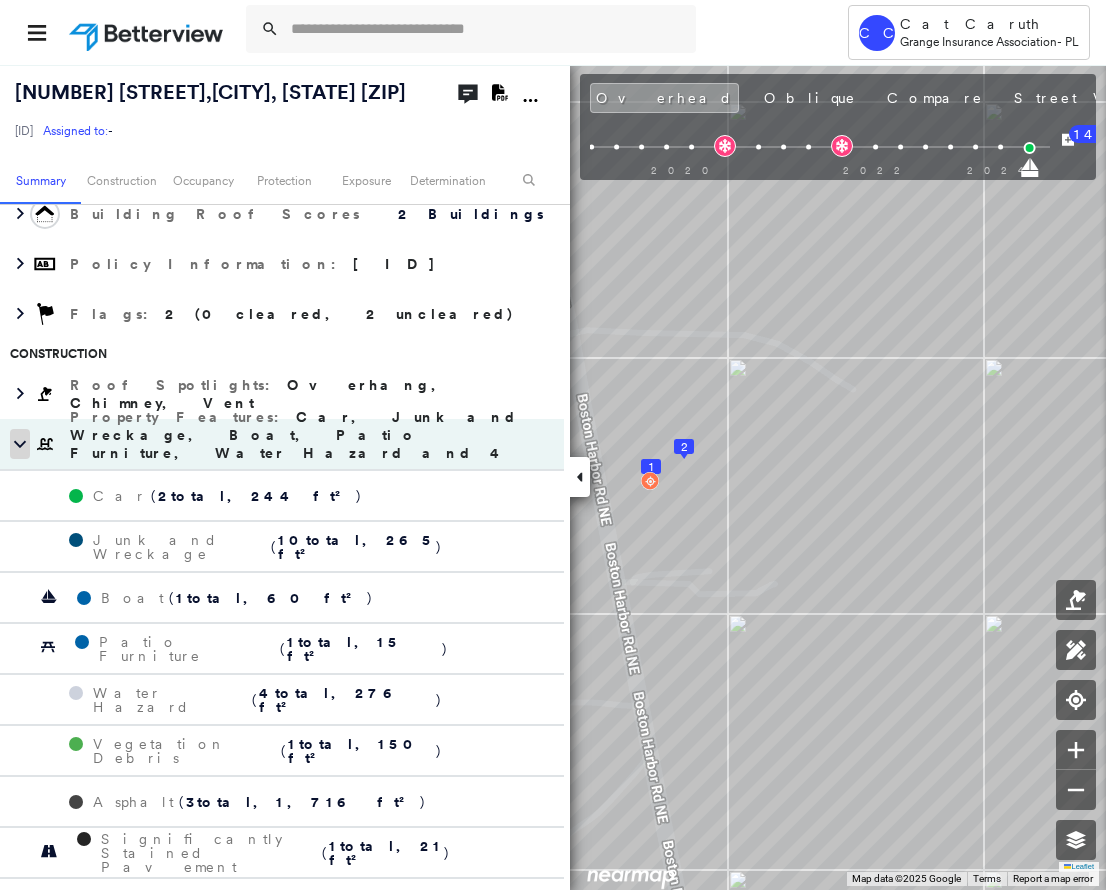 click 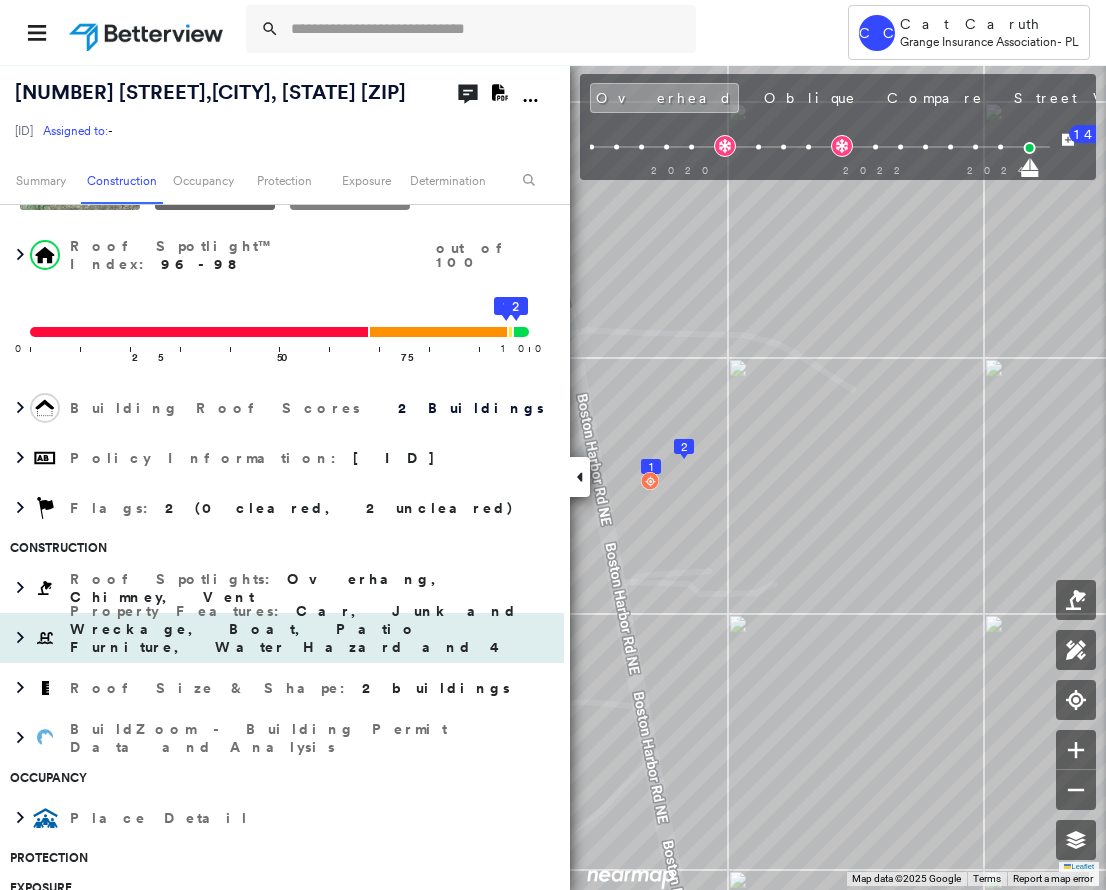 scroll, scrollTop: 108, scrollLeft: 0, axis: vertical 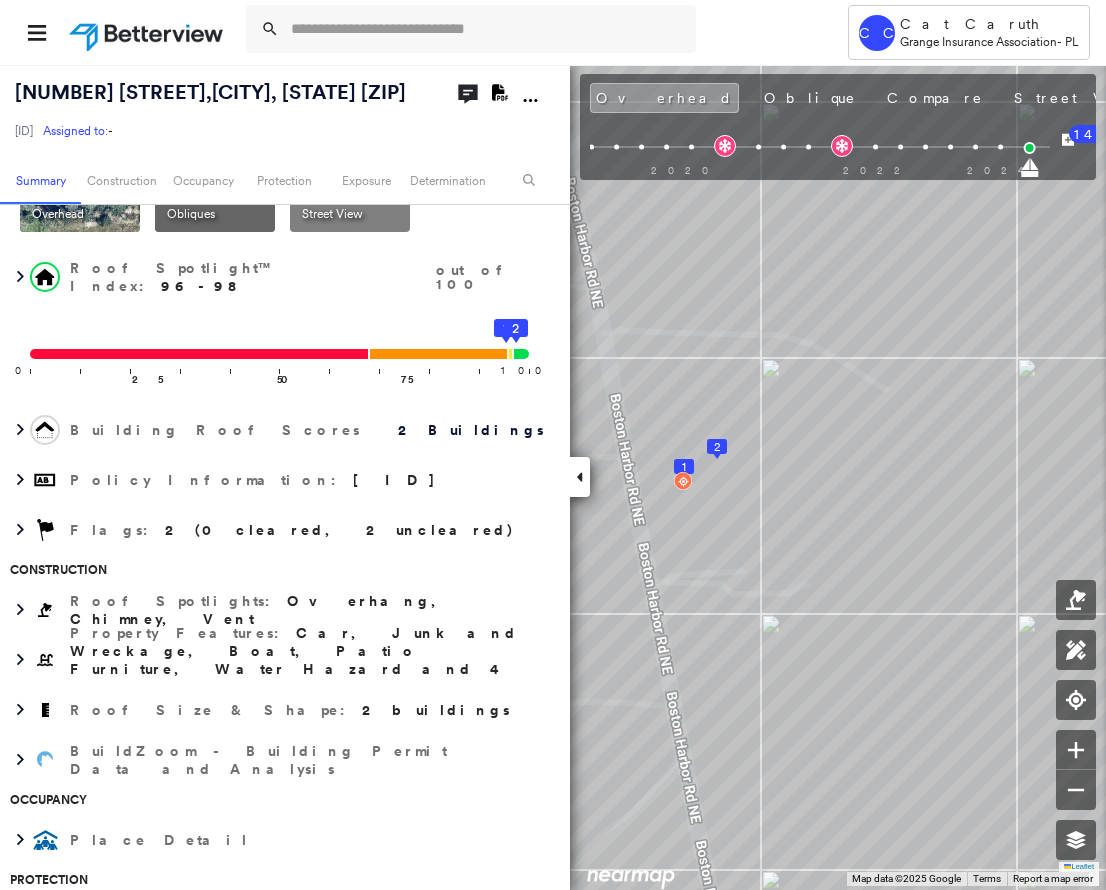 click at bounding box center (580, 477) 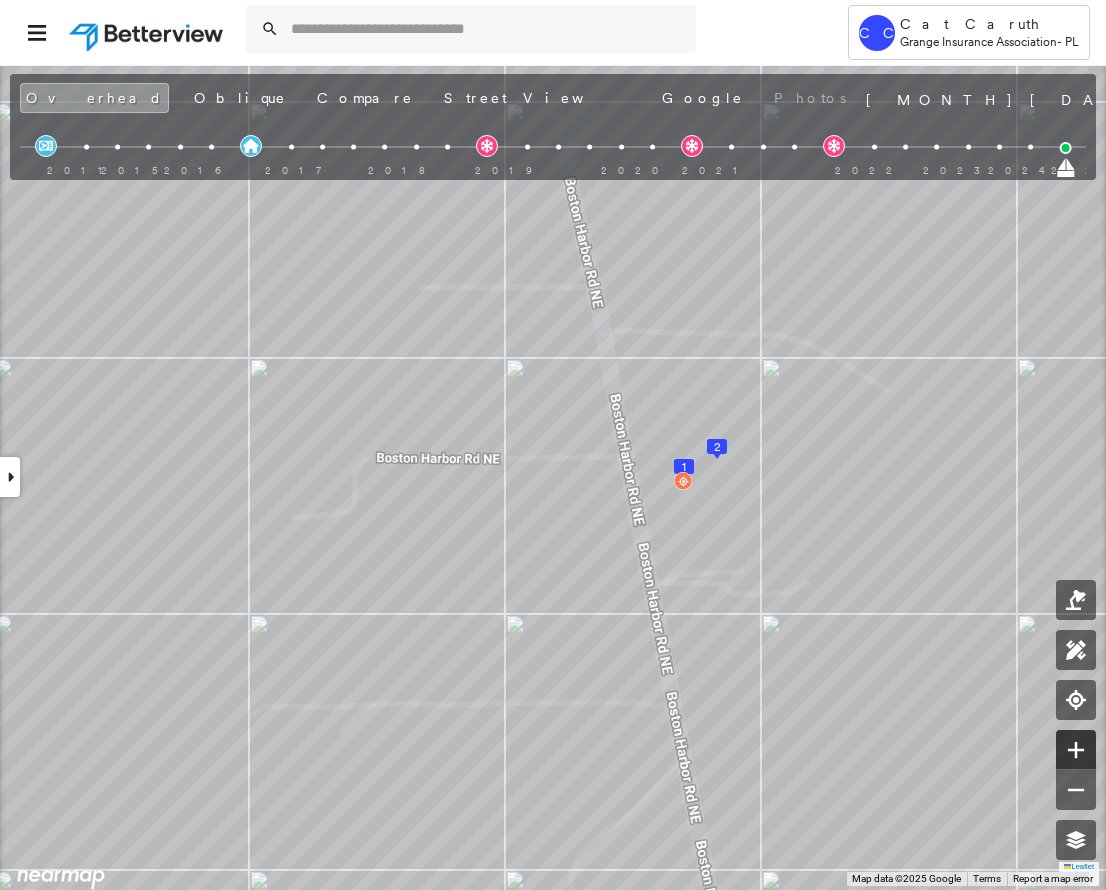 click 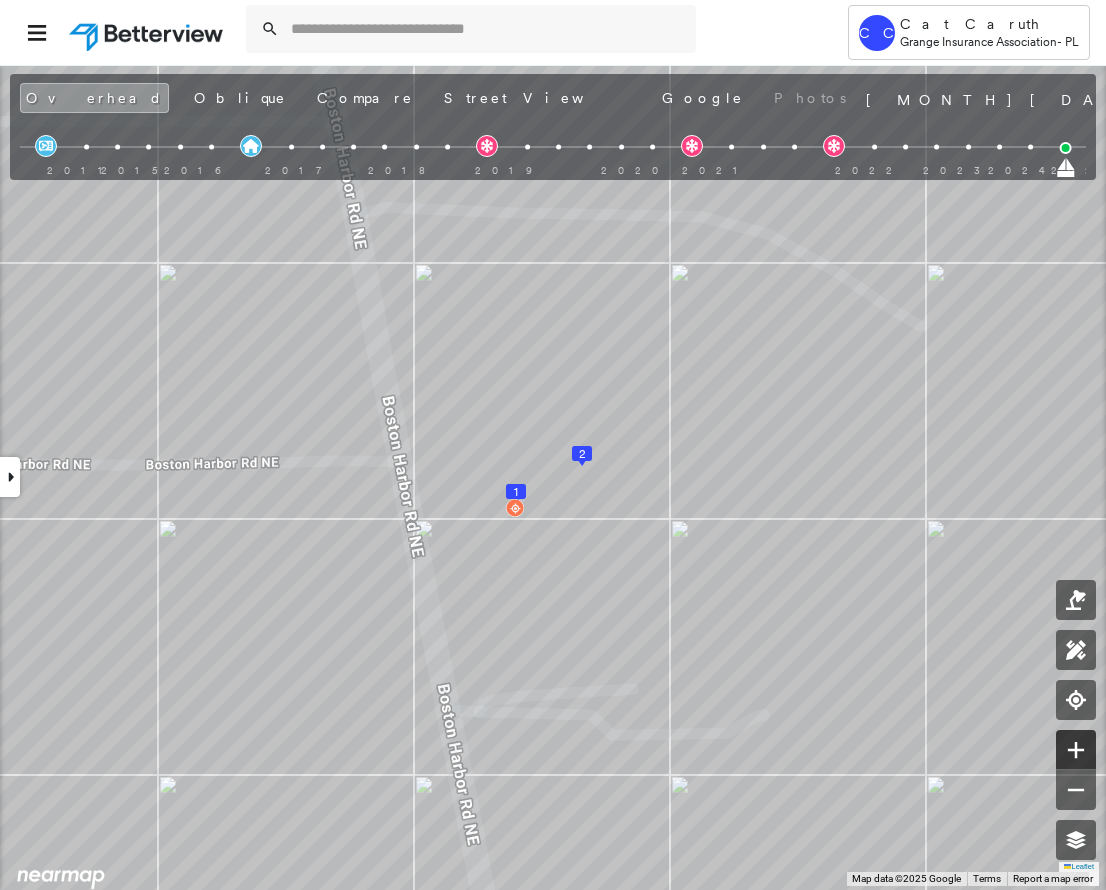 click 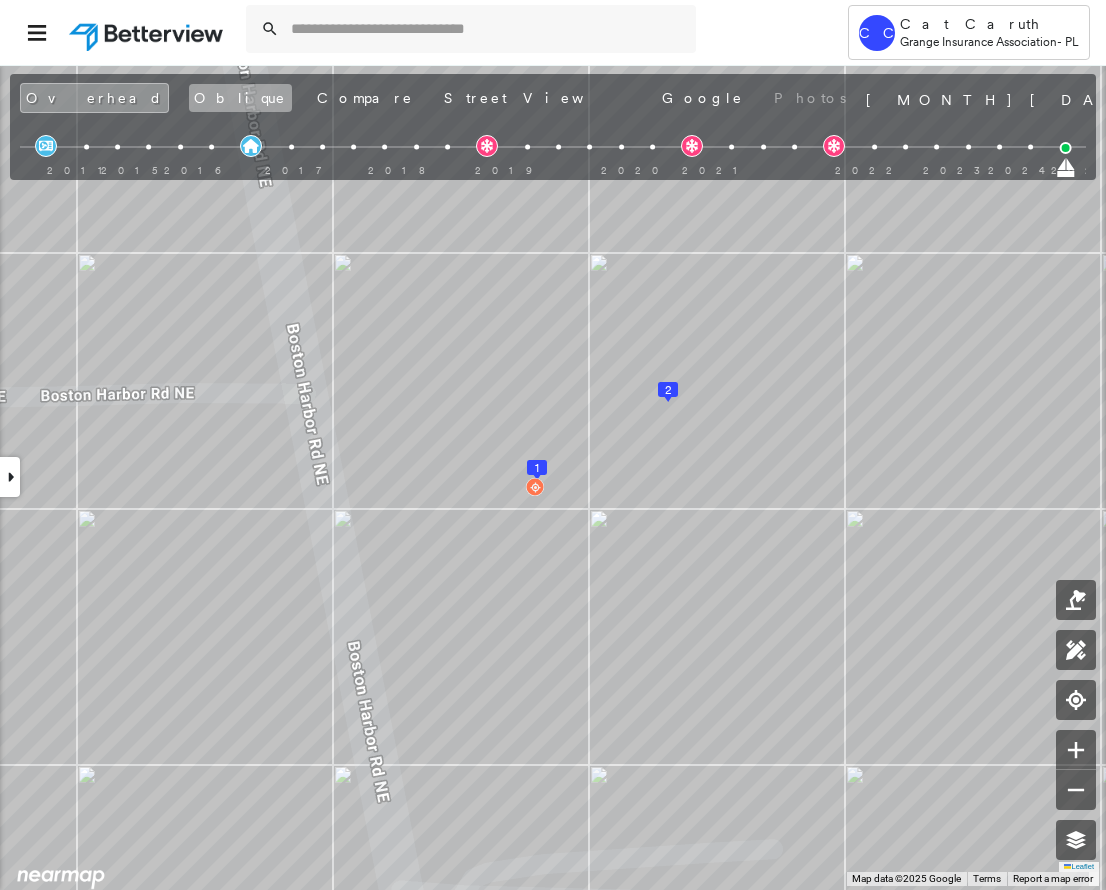 click on "Oblique" at bounding box center [240, 98] 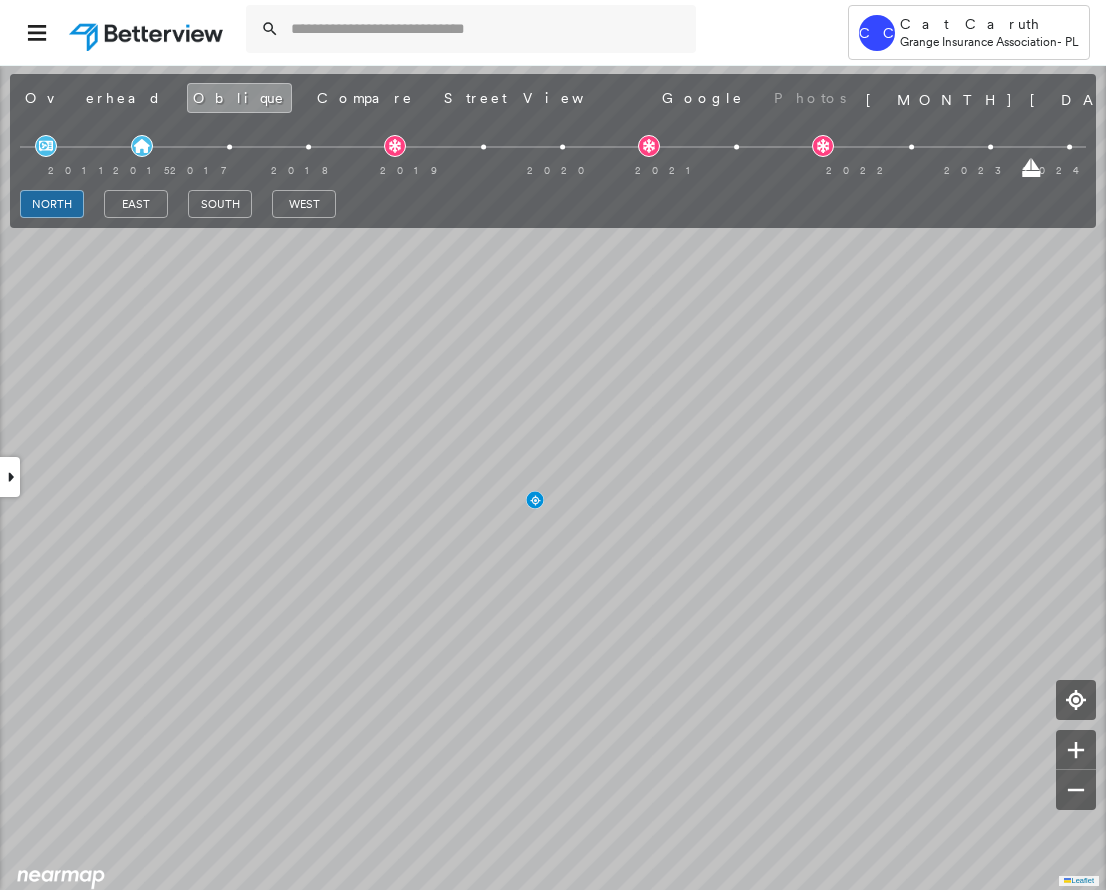 scroll, scrollTop: 158, scrollLeft: 0, axis: vertical 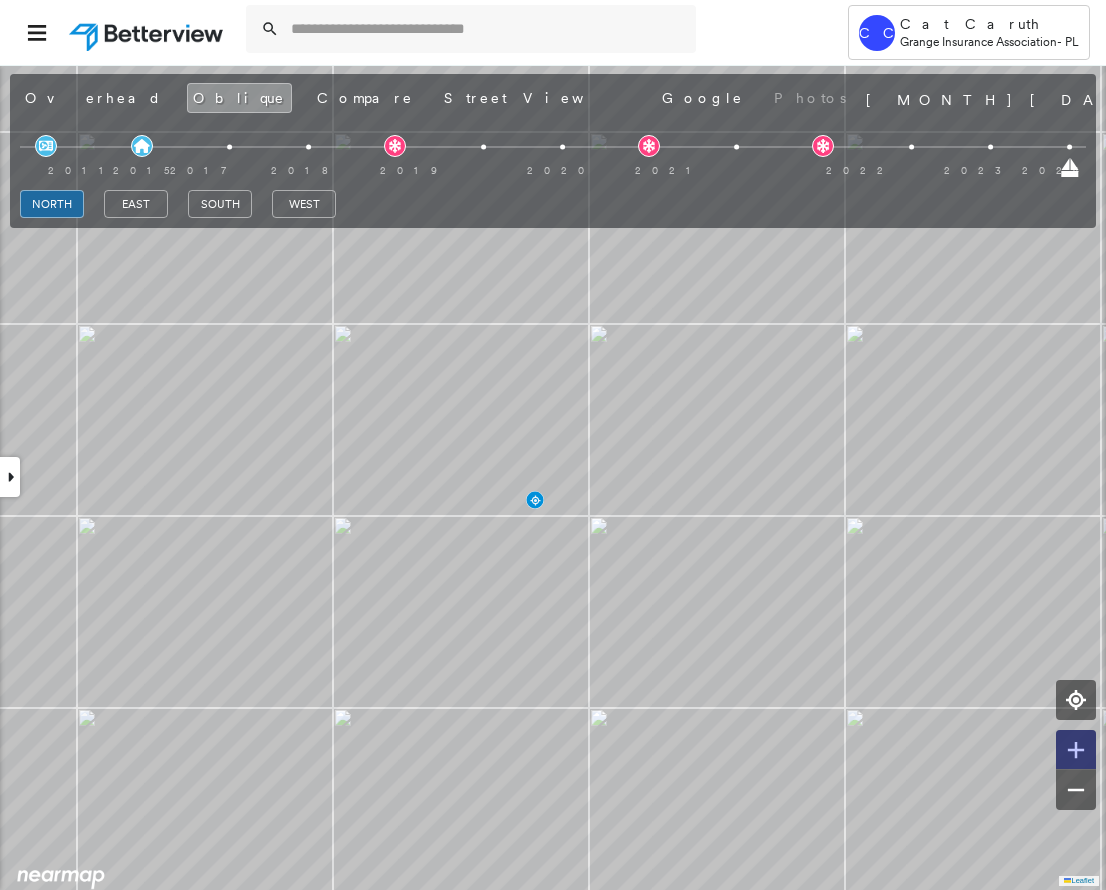 click 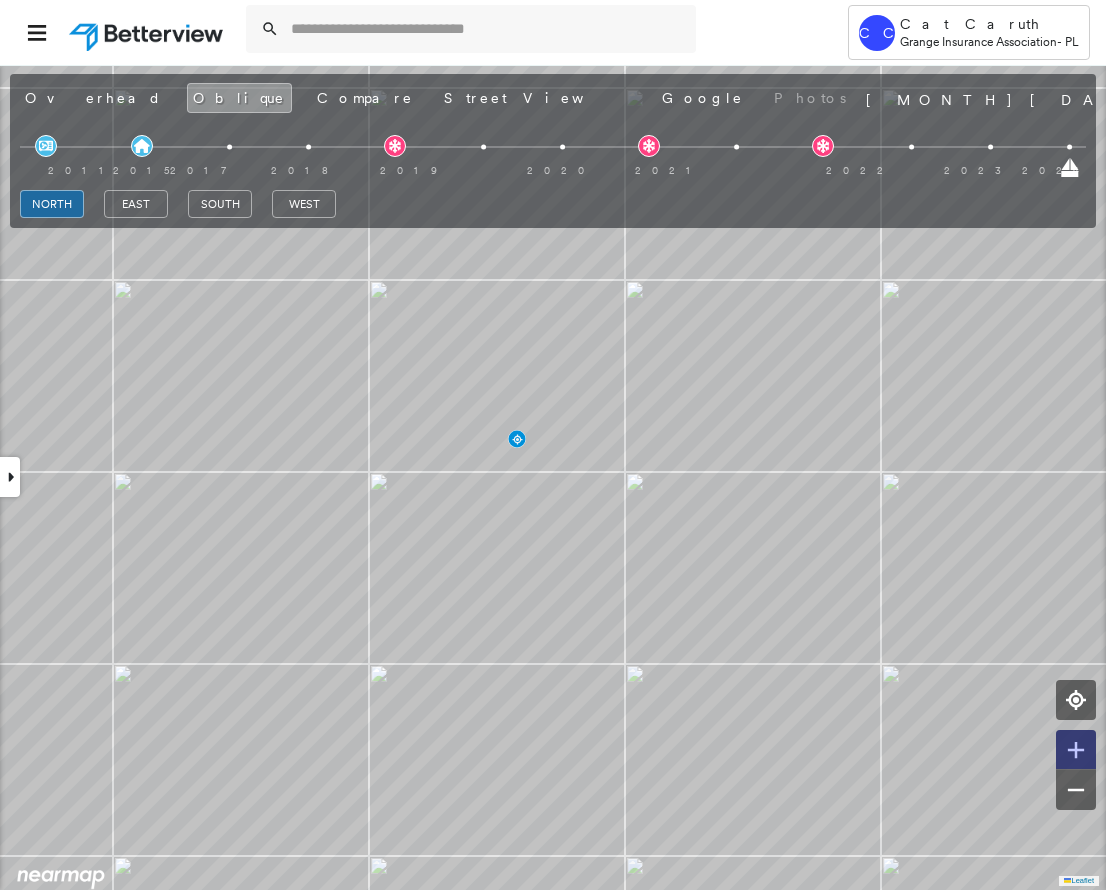 click 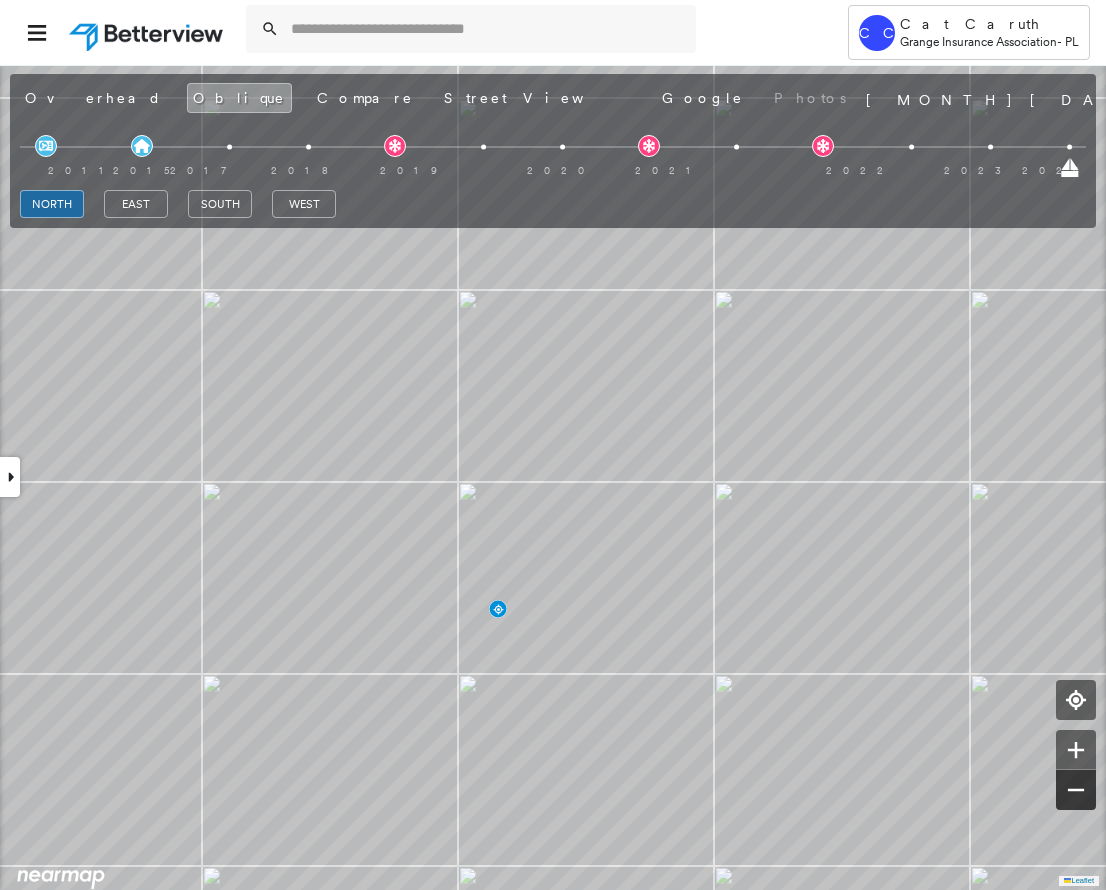 click at bounding box center (1076, 790) 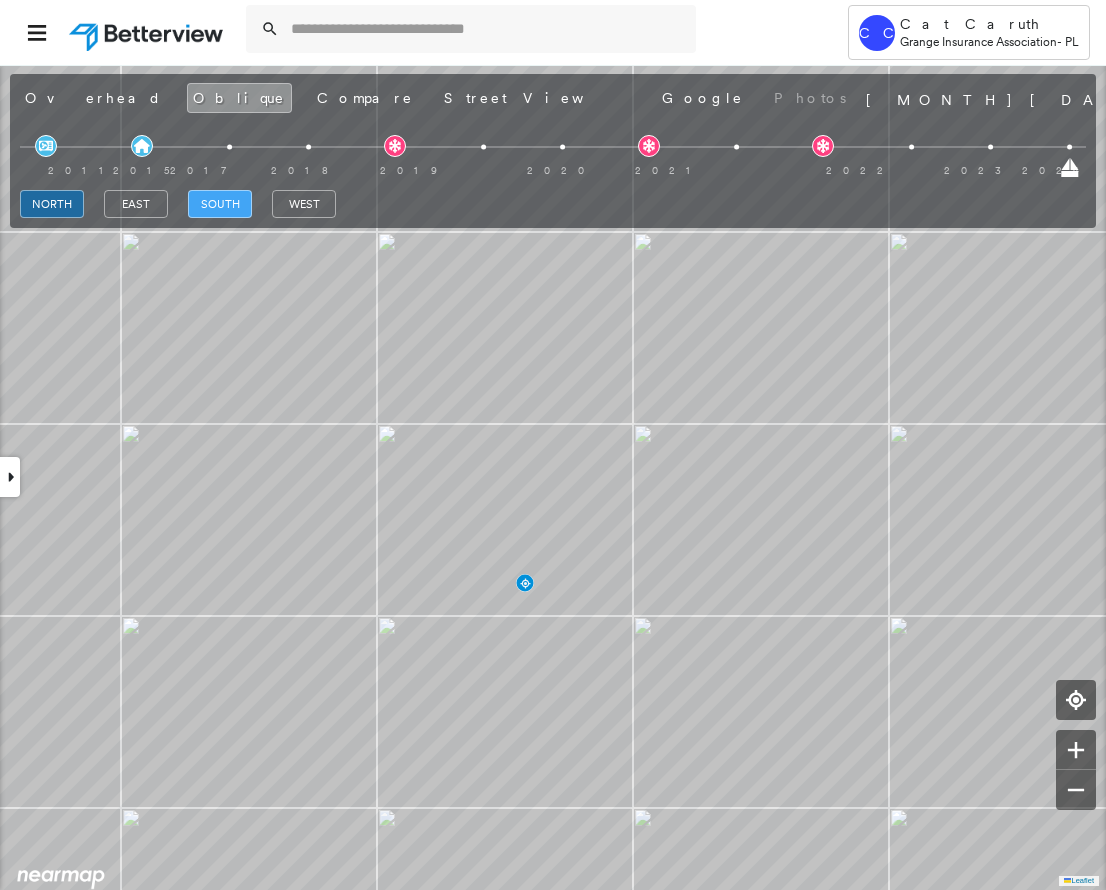 click on "south" at bounding box center [220, 204] 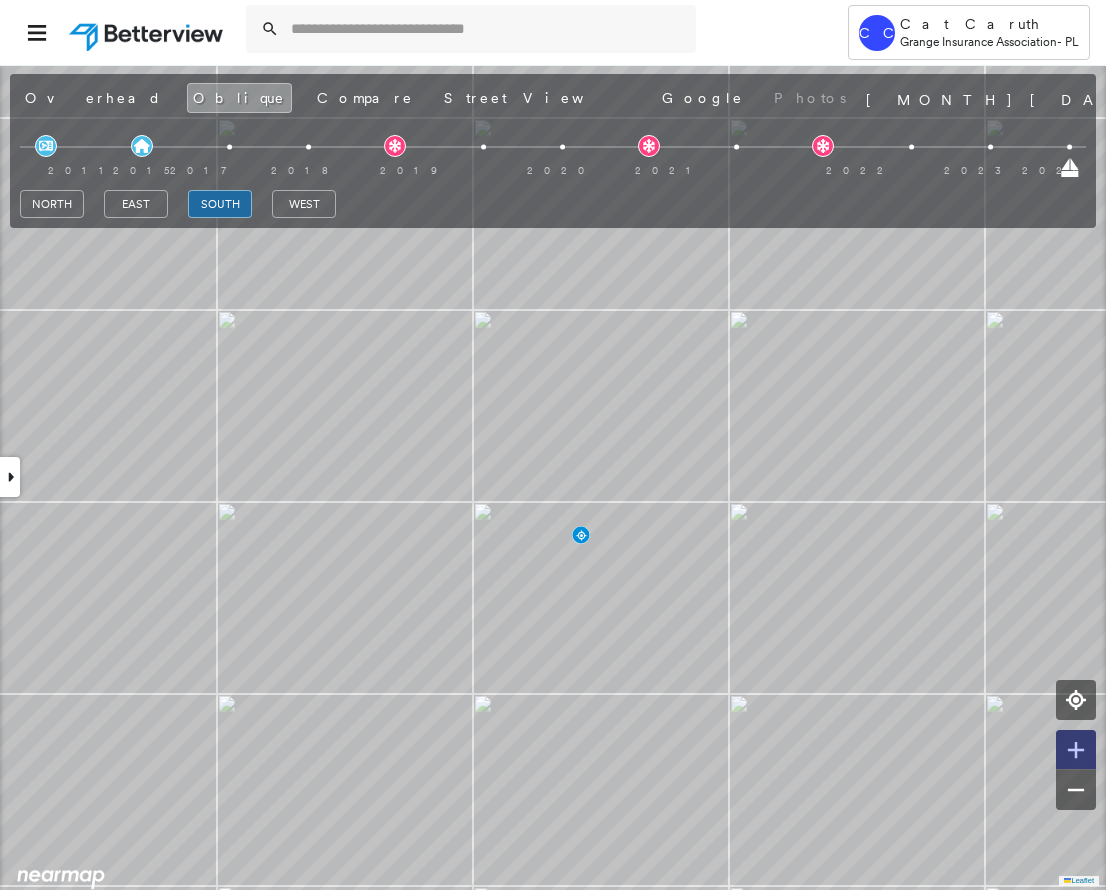 click 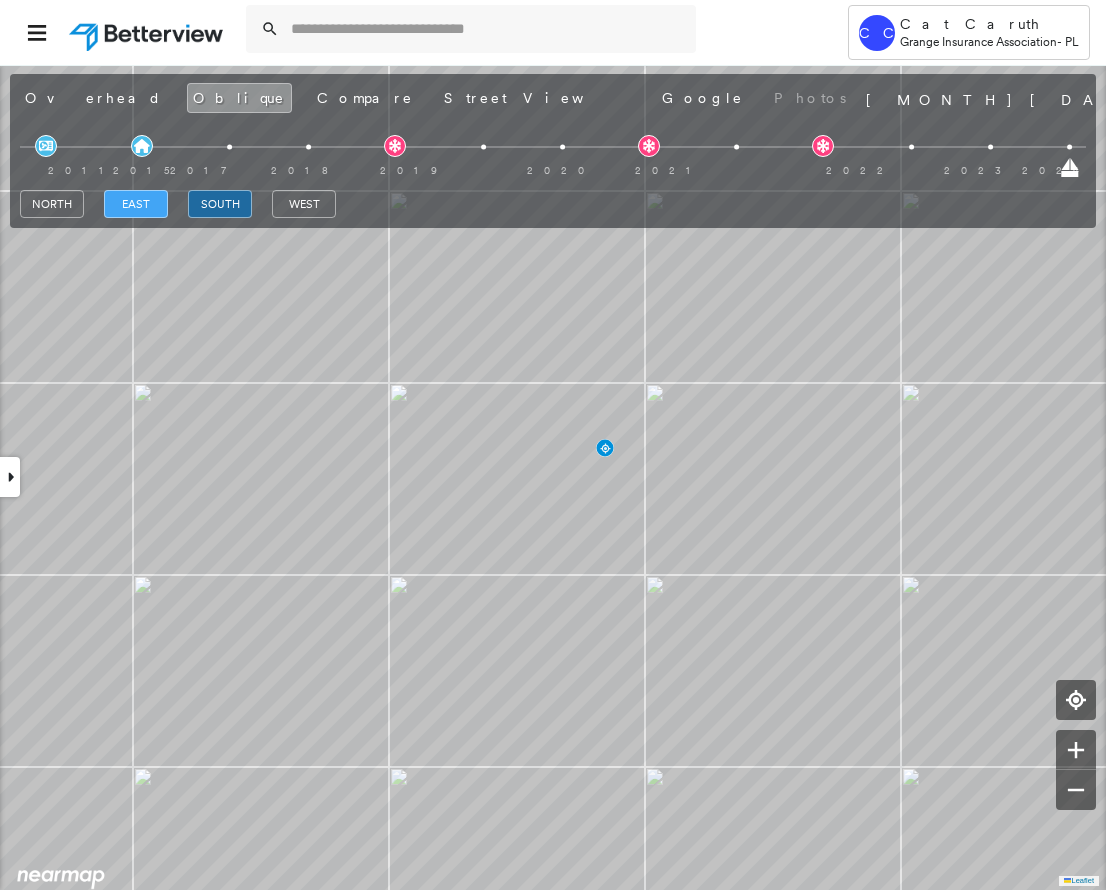 click on "east" at bounding box center (136, 204) 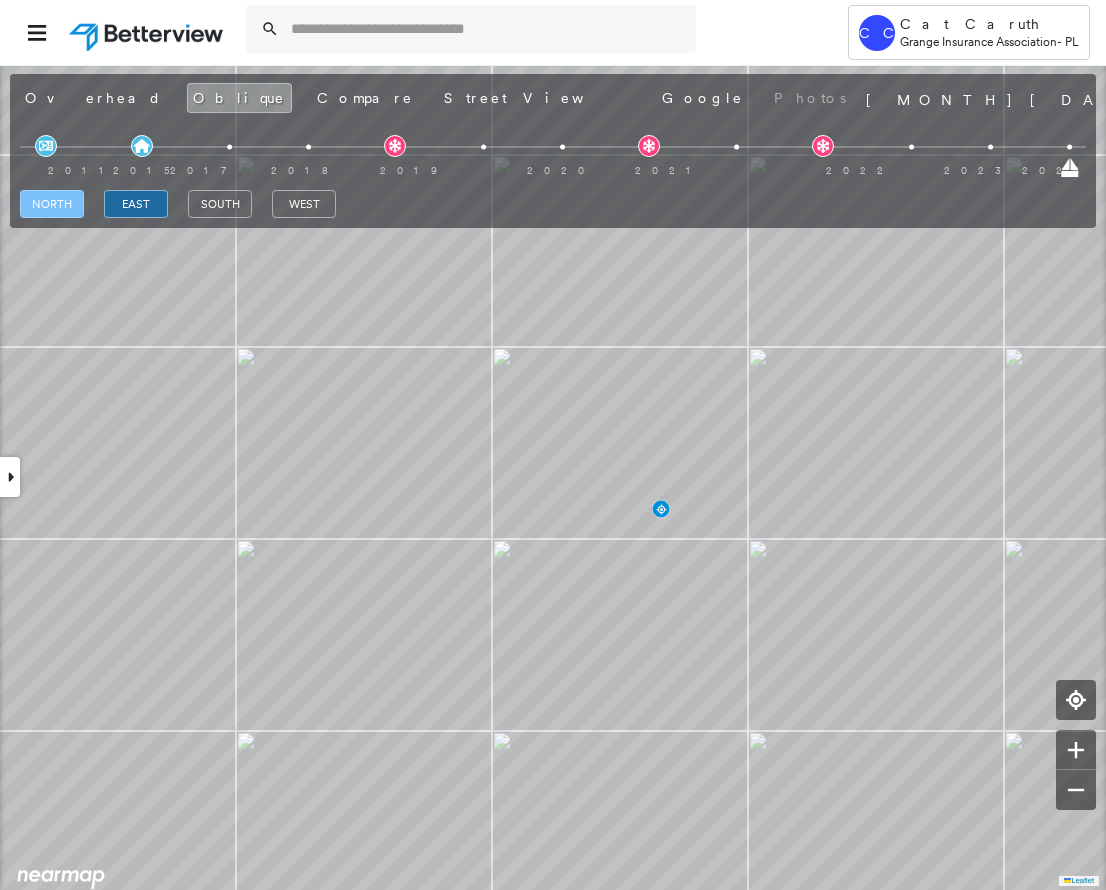 click on "north" at bounding box center [52, 204] 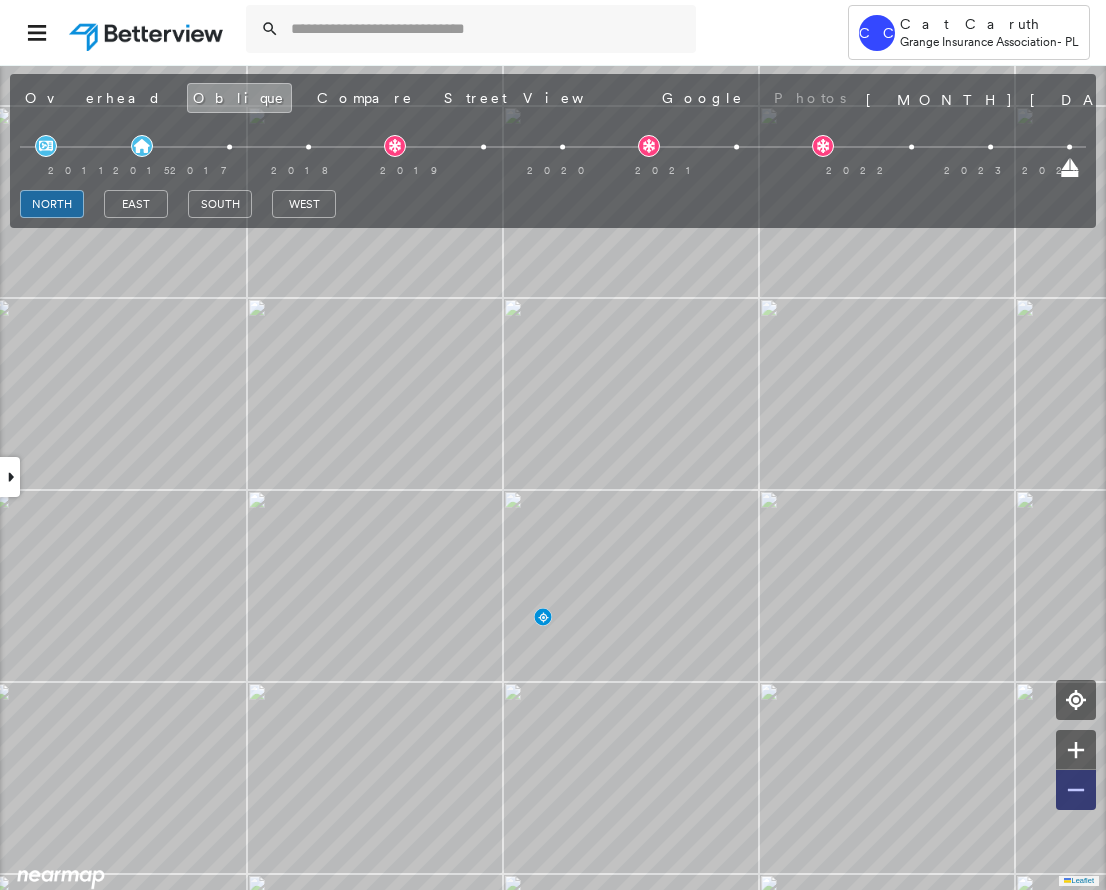 click 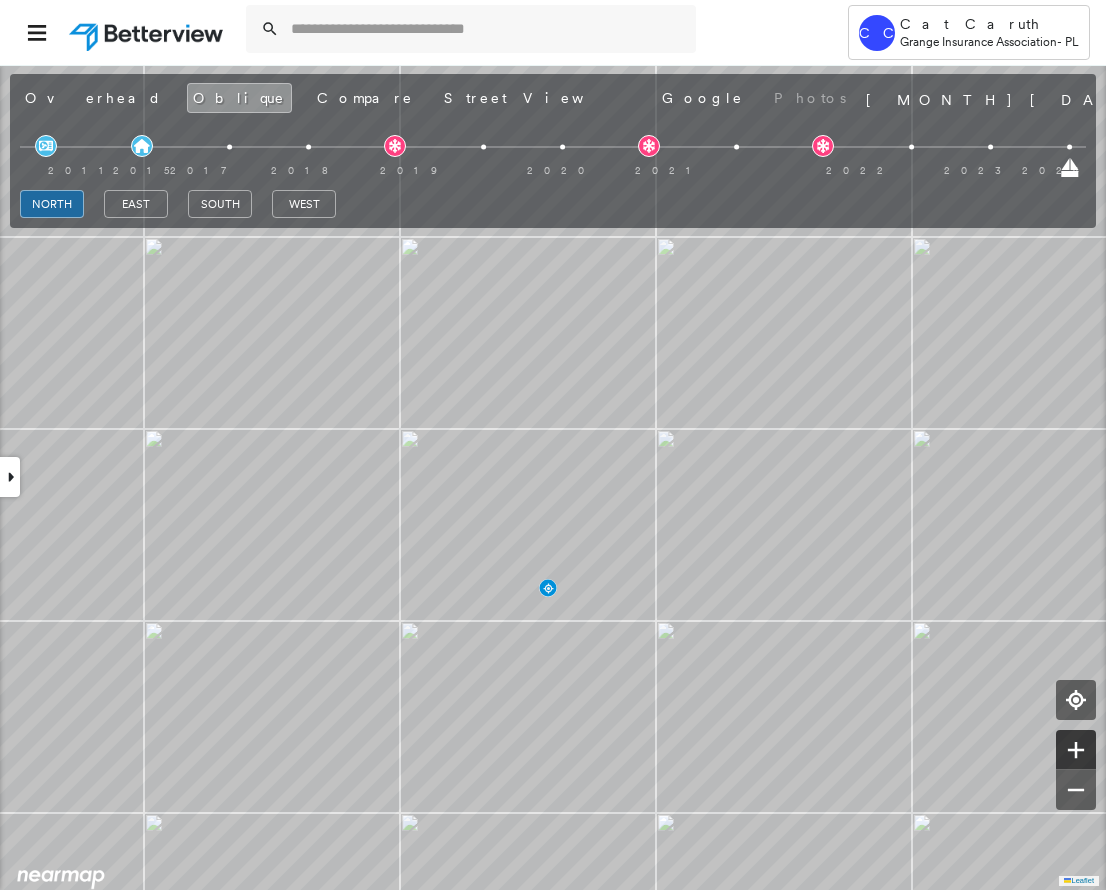 click at bounding box center (1076, 750) 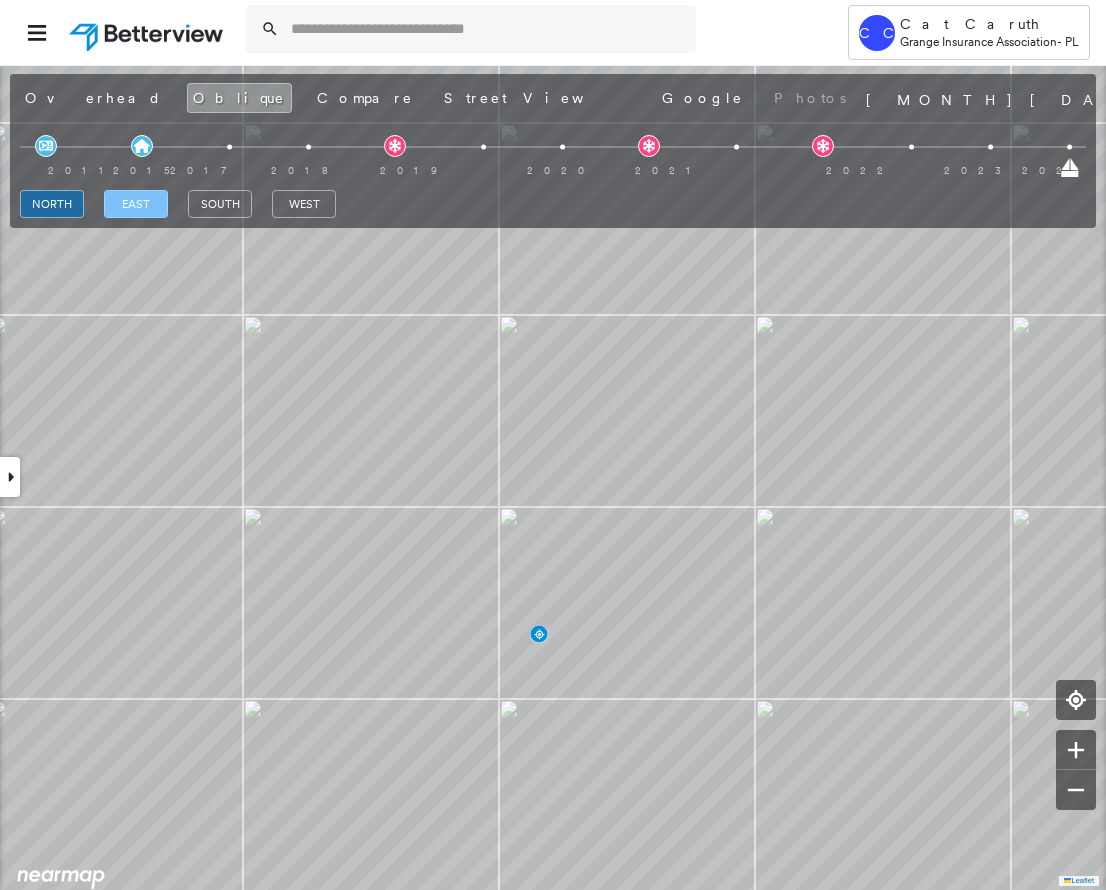 click on "east" at bounding box center (136, 204) 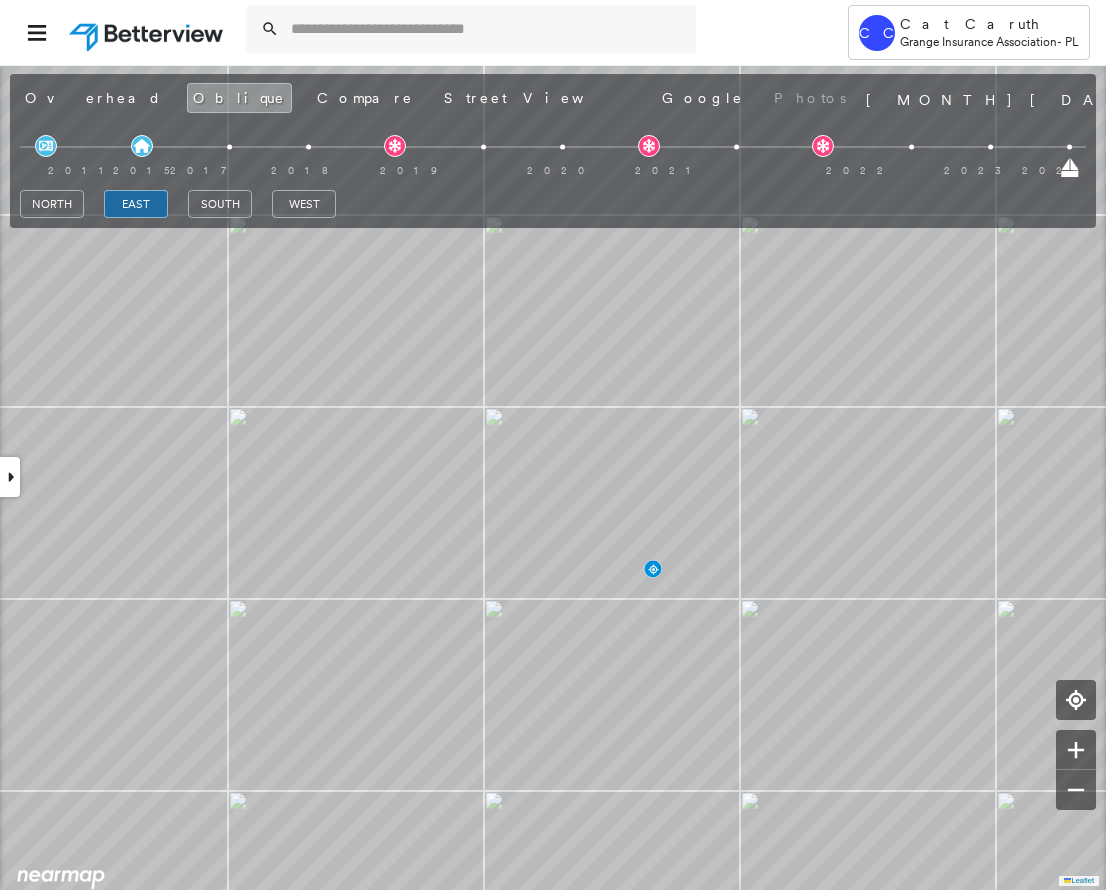 click on "south" at bounding box center [220, 207] 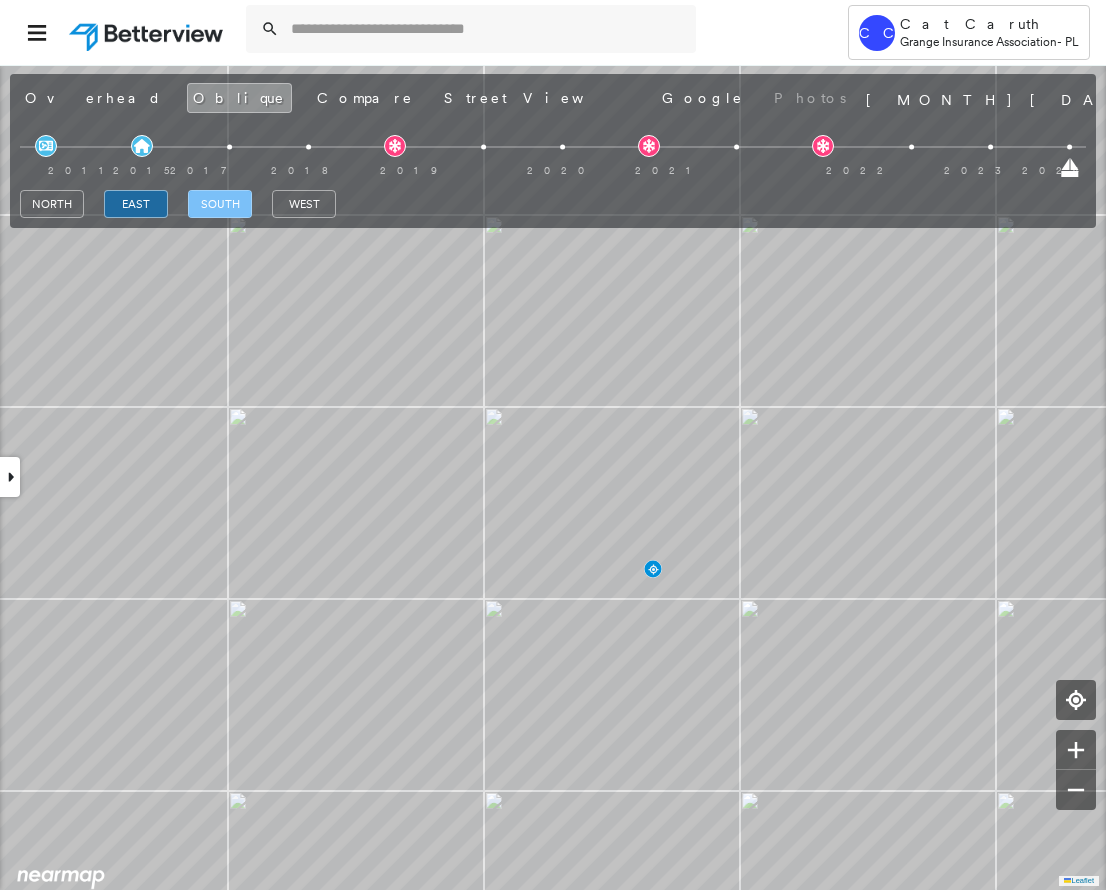 click on "south" at bounding box center [220, 204] 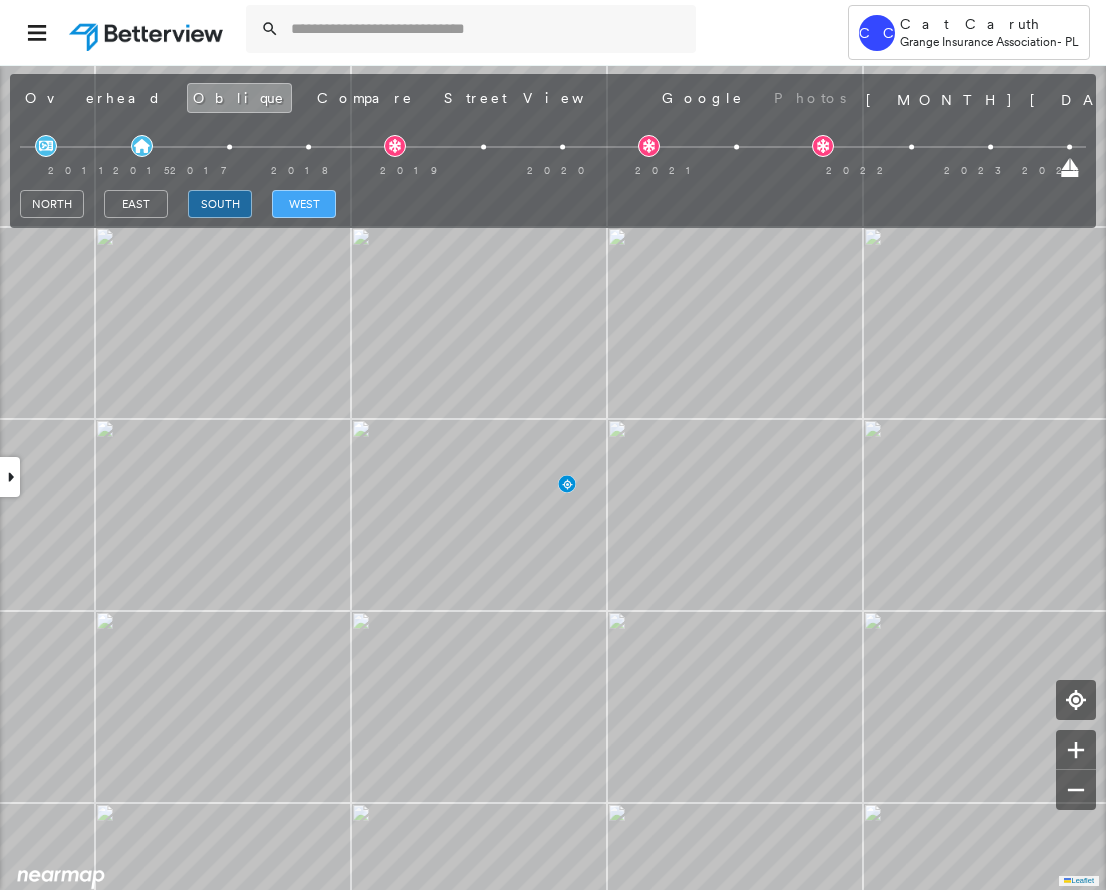 click on "west" at bounding box center (304, 204) 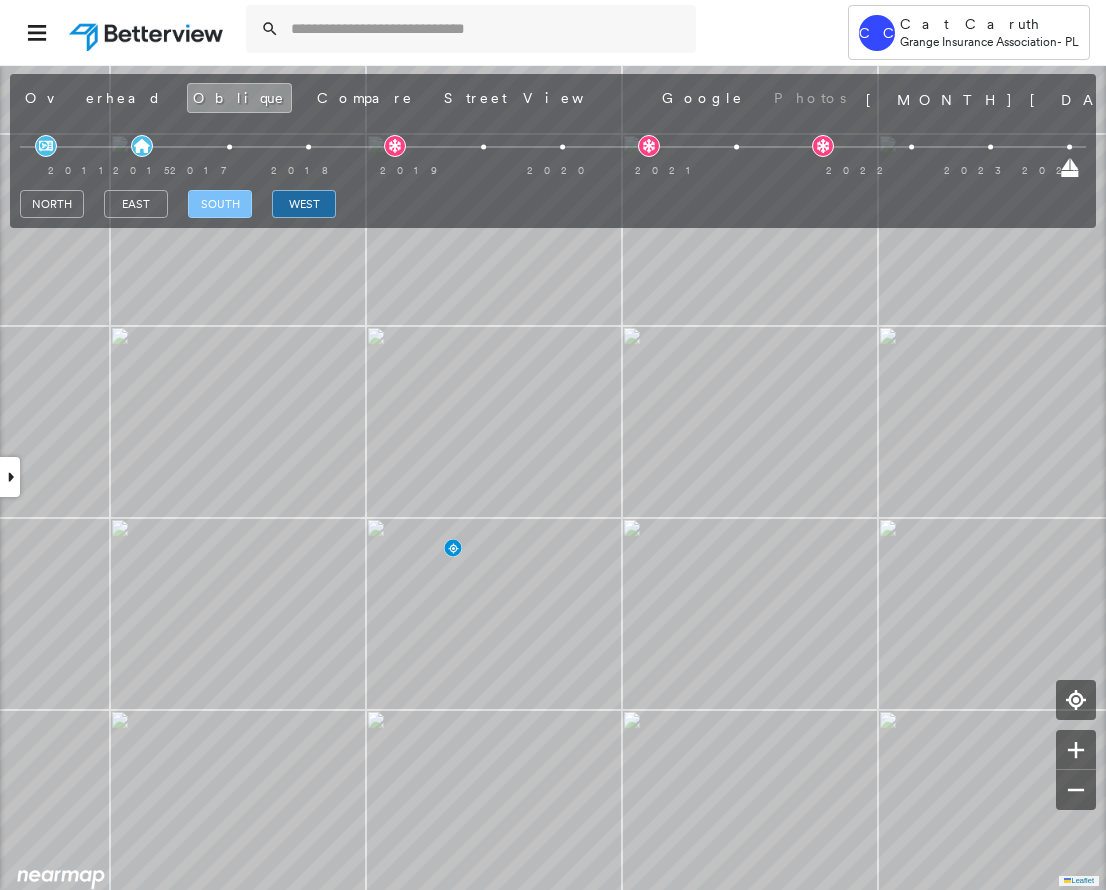 click on "south" at bounding box center [220, 204] 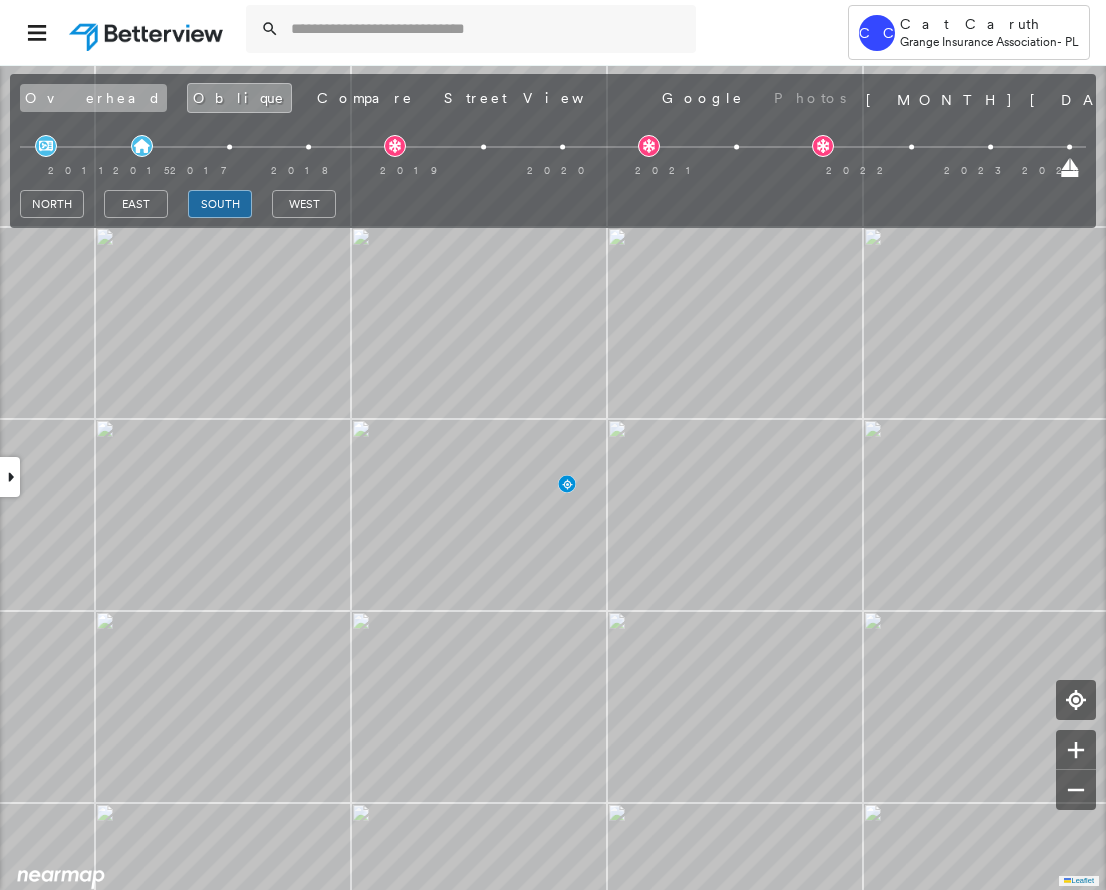 click on "Overhead" at bounding box center [93, 98] 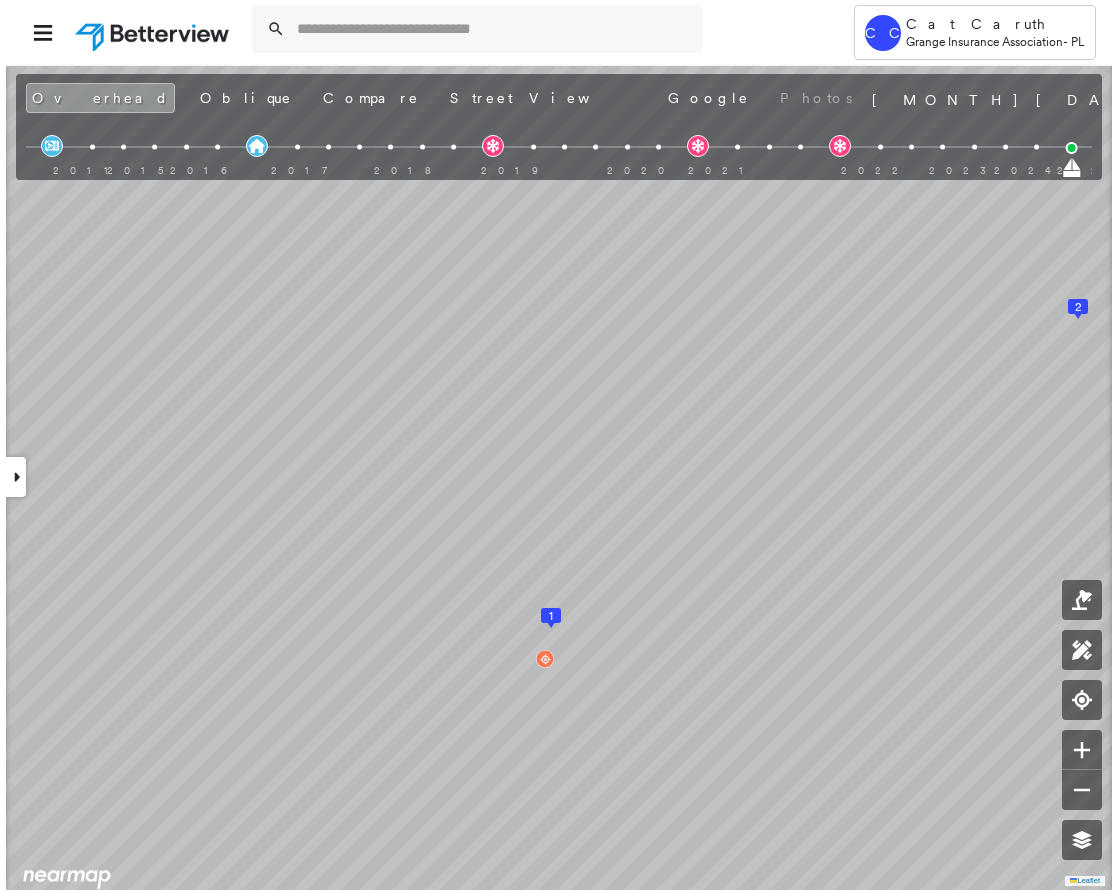 scroll, scrollTop: 108, scrollLeft: 0, axis: vertical 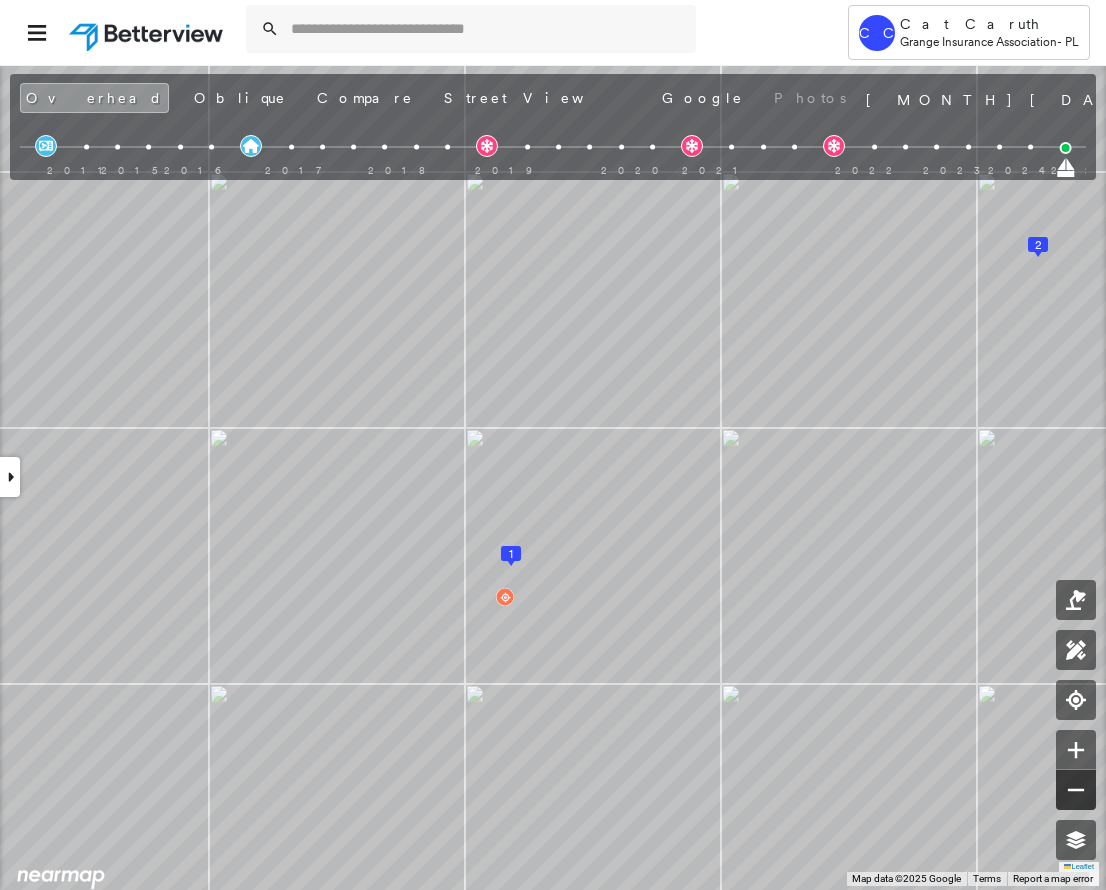click at bounding box center (1076, 790) 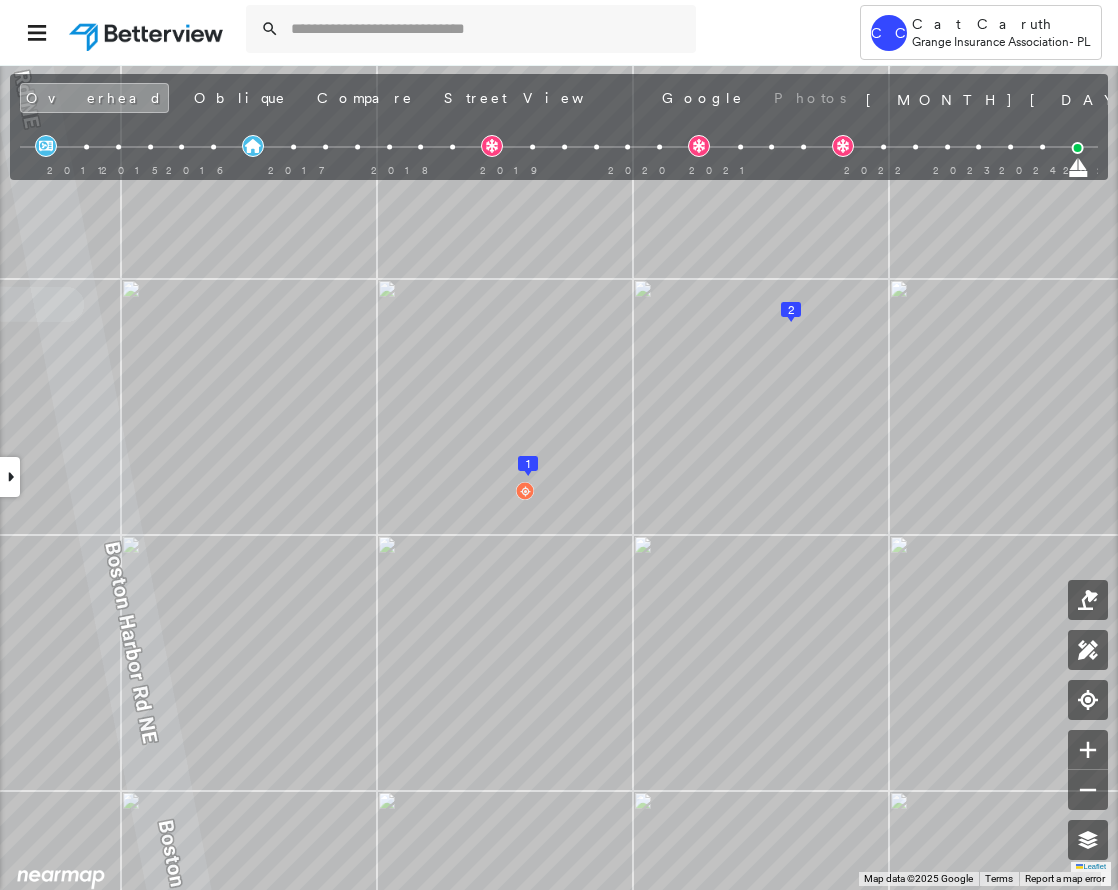 click at bounding box center (10, 477) 